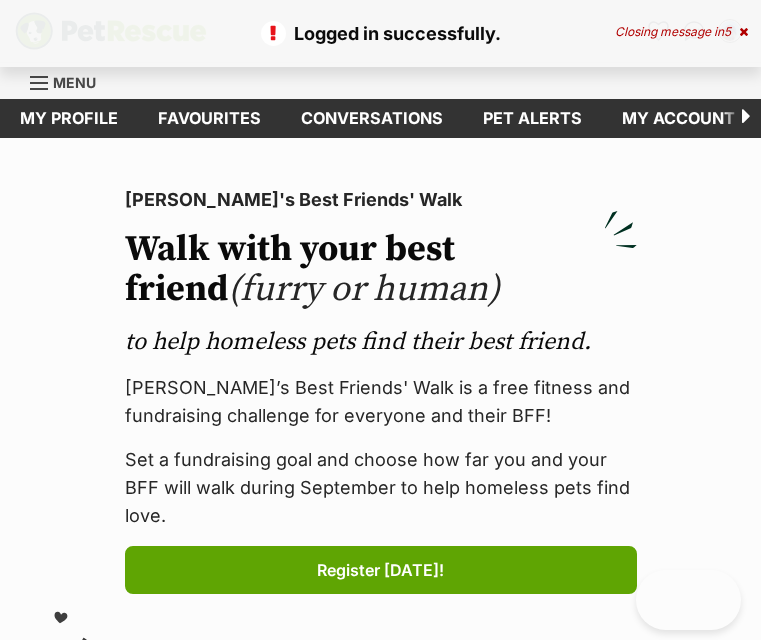 scroll, scrollTop: 0, scrollLeft: 0, axis: both 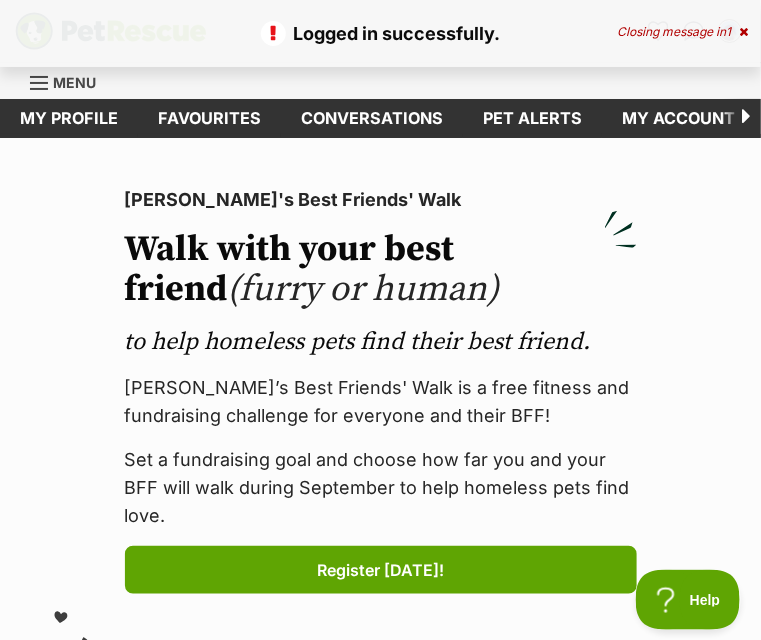 click on "Closing message in
1" at bounding box center (682, 32) 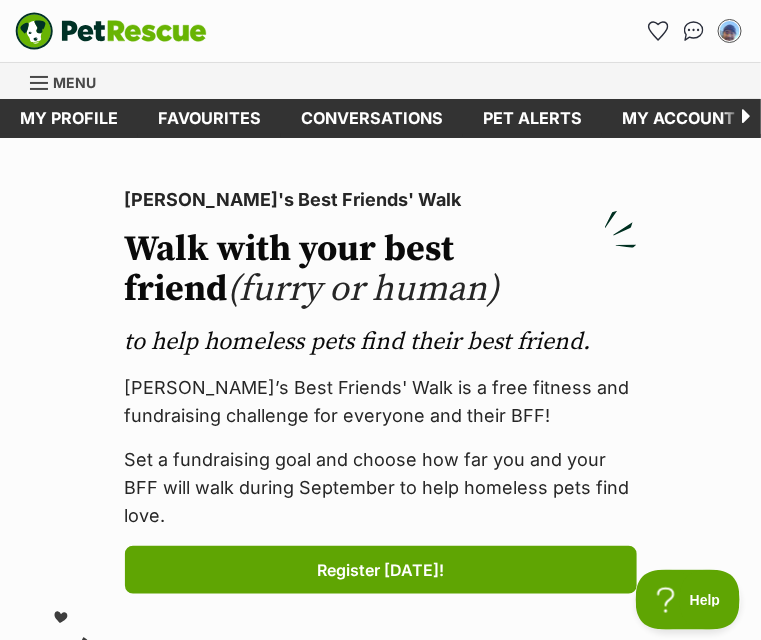 click on "Menu" at bounding box center (74, 82) 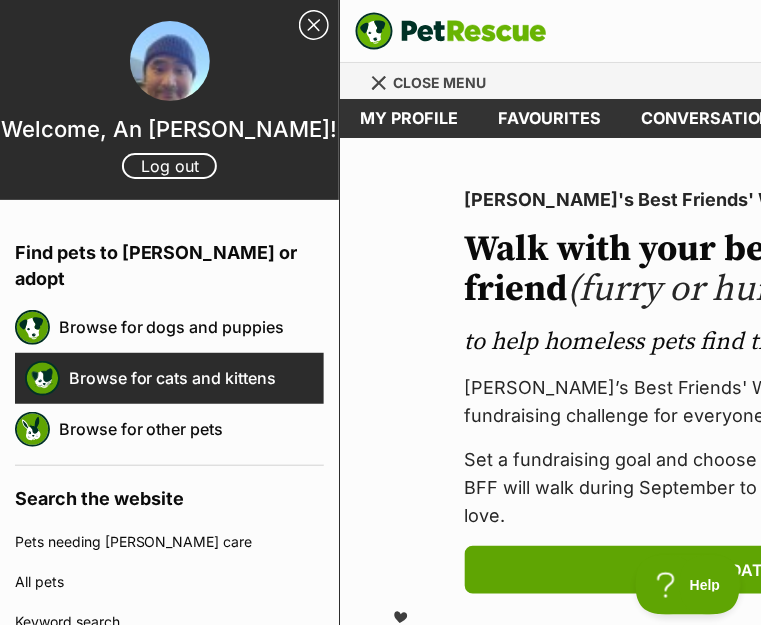 click on "Browse for cats and kittens" at bounding box center (196, 378) 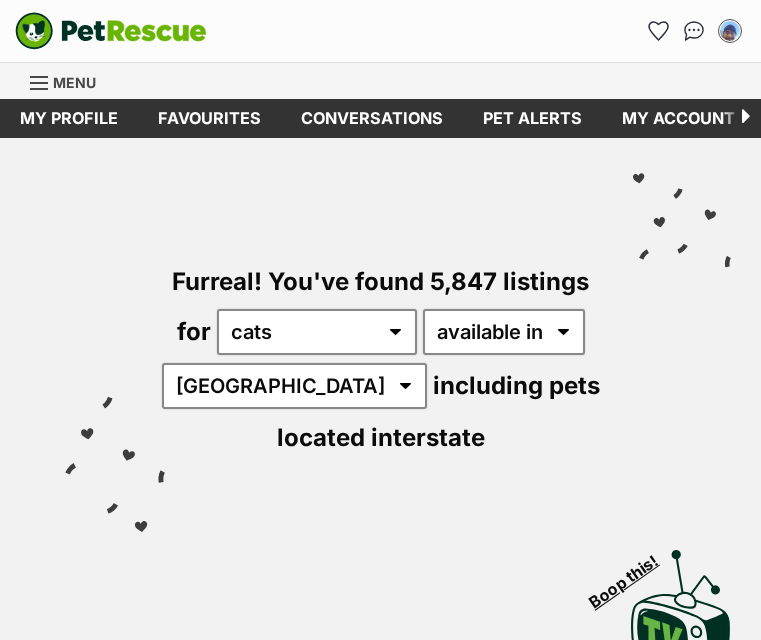 scroll, scrollTop: 0, scrollLeft: 0, axis: both 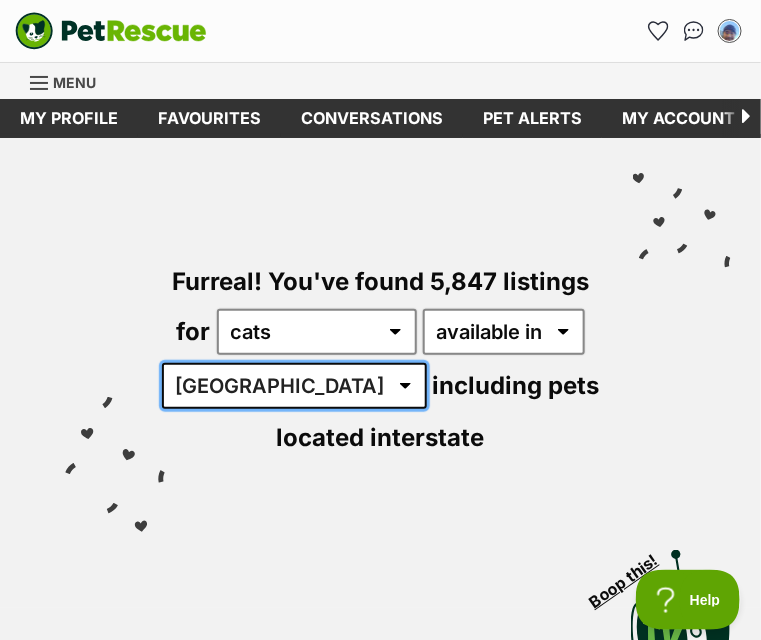 click on "Australia
ACT
NSW
NT
QLD
SA
TAS
VIC
WA" at bounding box center (294, 386) 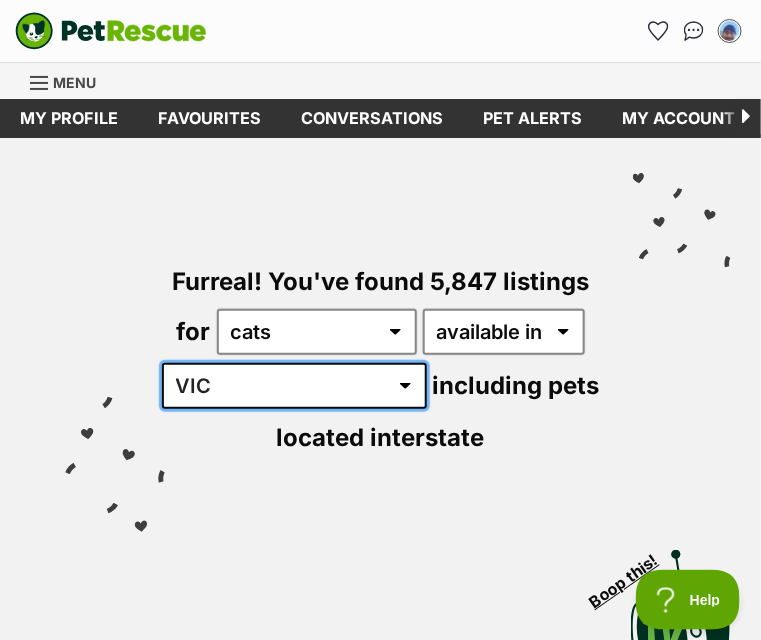 click on "Australia
ACT
NSW
NT
QLD
SA
TAS
VIC
WA" at bounding box center [294, 386] 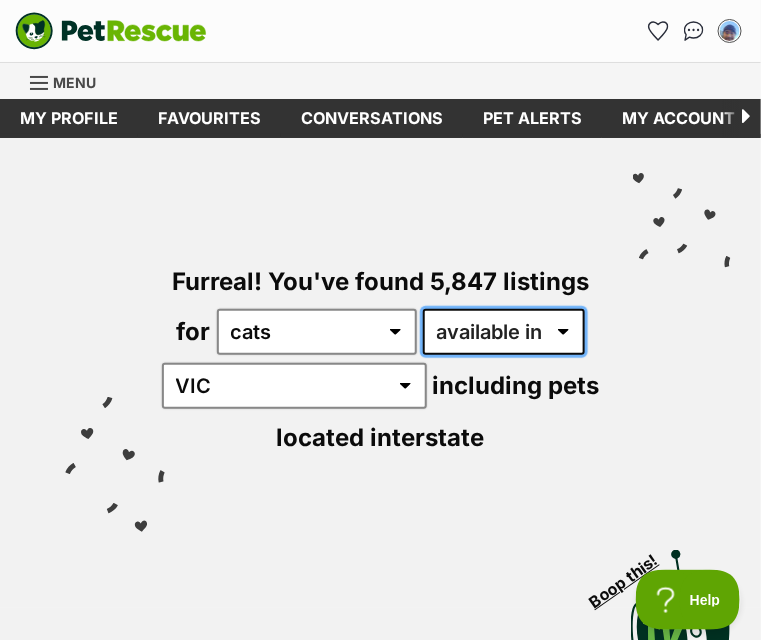 click on "available in
located in" at bounding box center [504, 332] 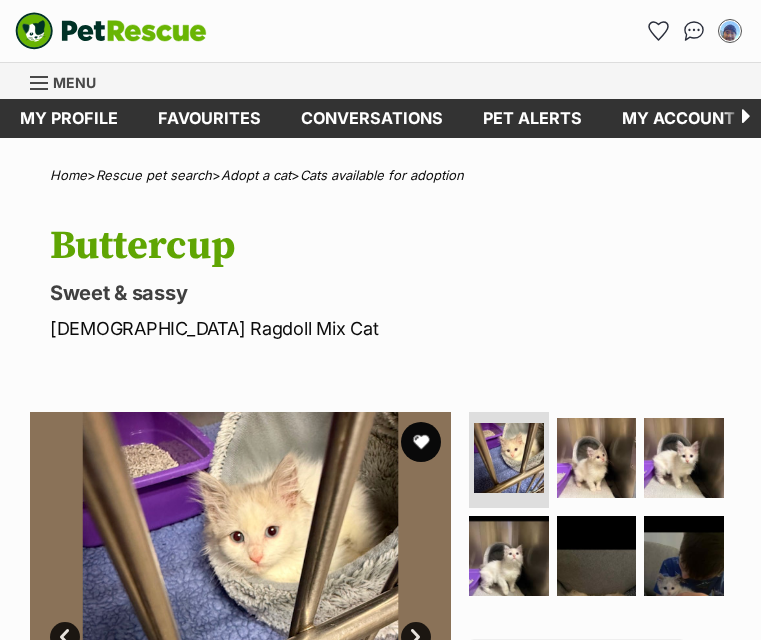 scroll, scrollTop: 415, scrollLeft: 0, axis: vertical 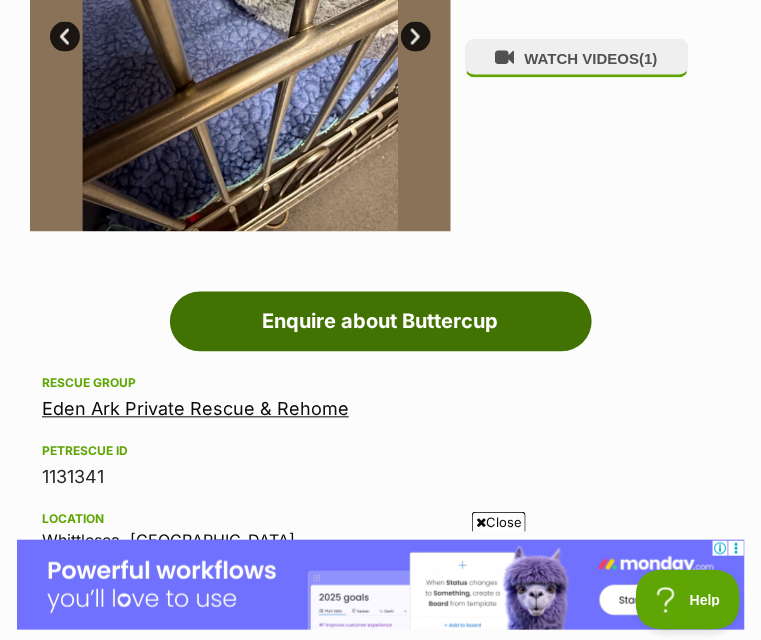 click on "Enquire about Buttercup" at bounding box center [381, 322] 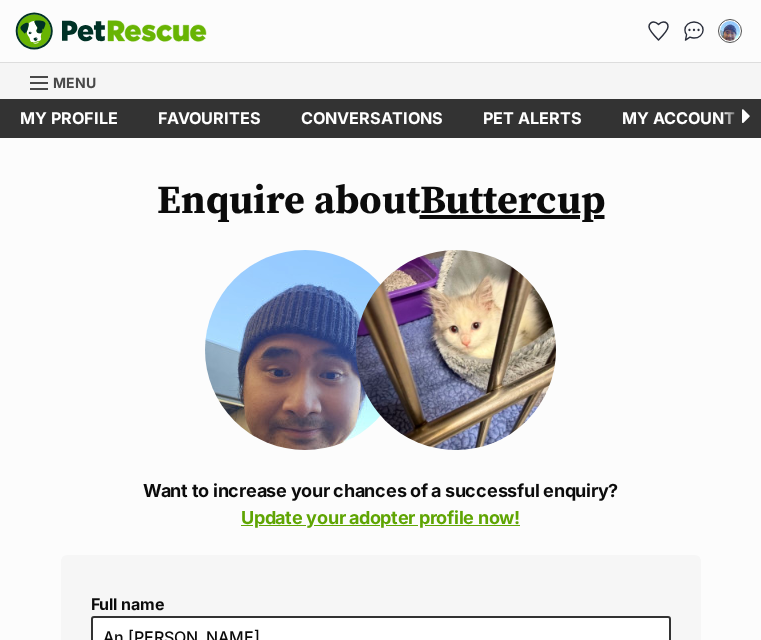 scroll, scrollTop: 0, scrollLeft: 0, axis: both 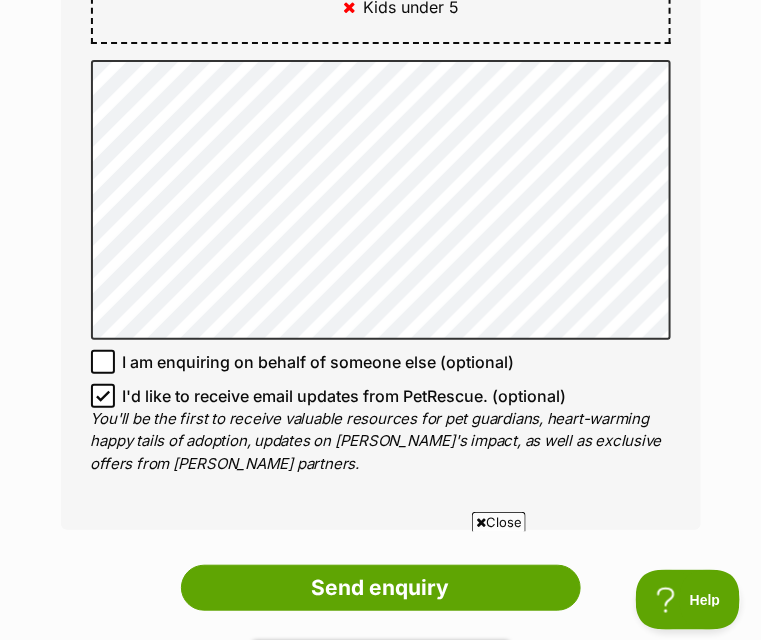 click on "I'd like to receive email updates from PetRescue. (optional)" at bounding box center (345, 396) 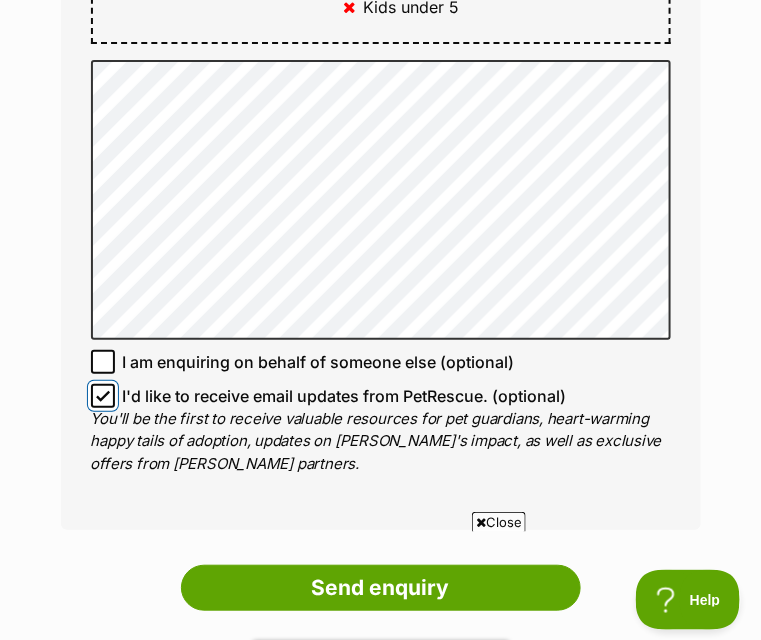 checkbox on "false" 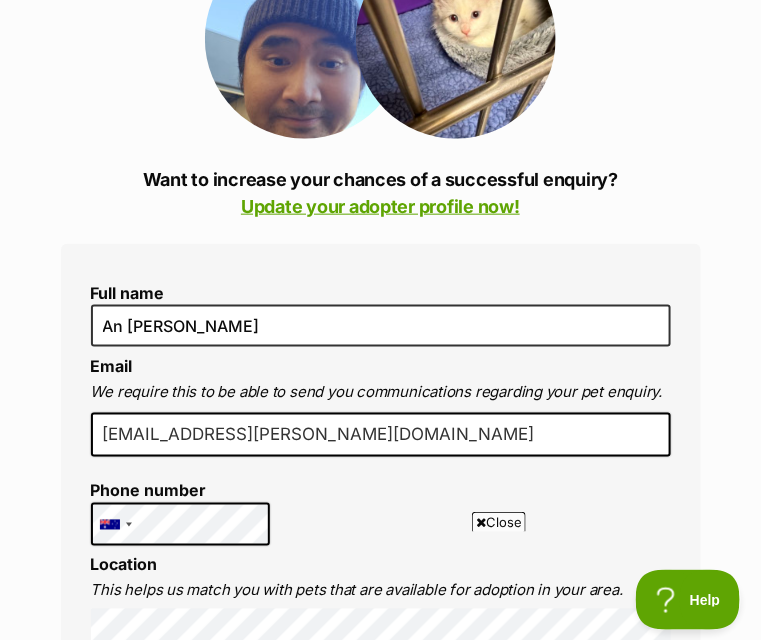 scroll, scrollTop: 300, scrollLeft: 0, axis: vertical 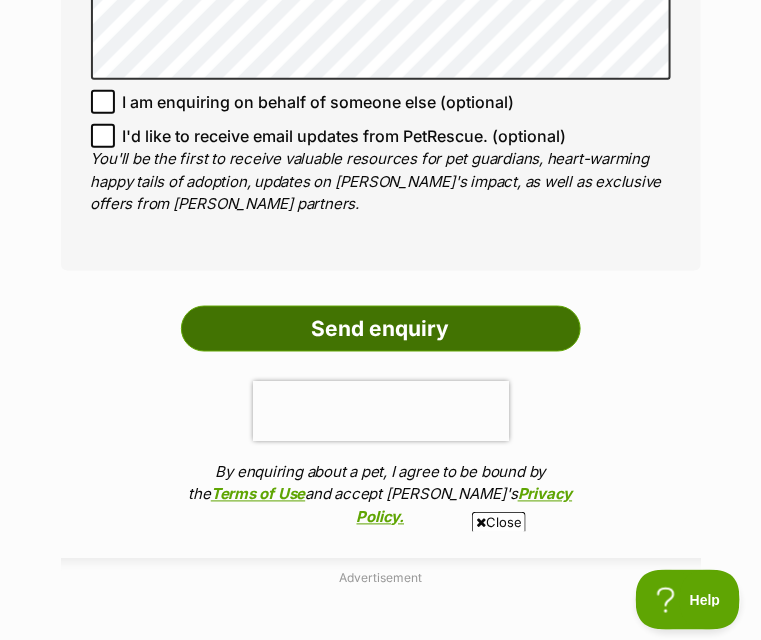 click on "Send enquiry" at bounding box center [381, 329] 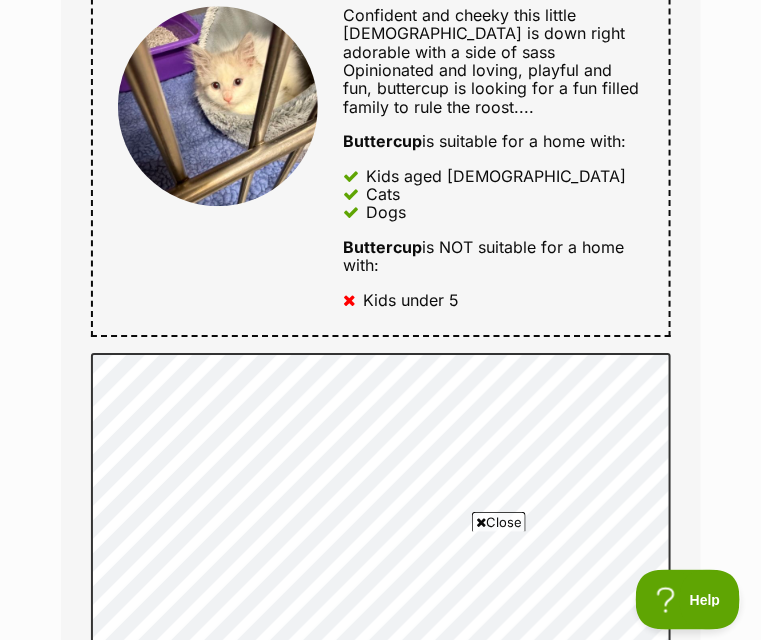 scroll, scrollTop: 1100, scrollLeft: 0, axis: vertical 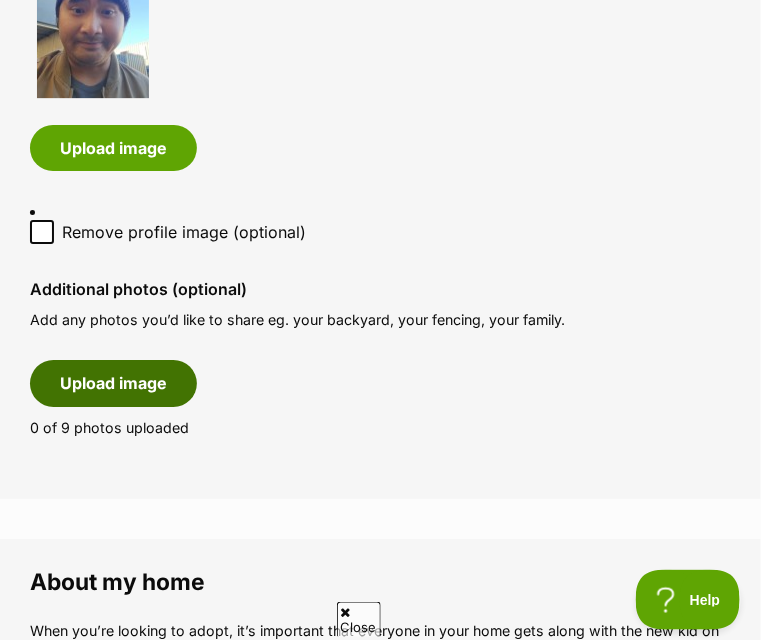 click on "Upload image" at bounding box center (113, 383) 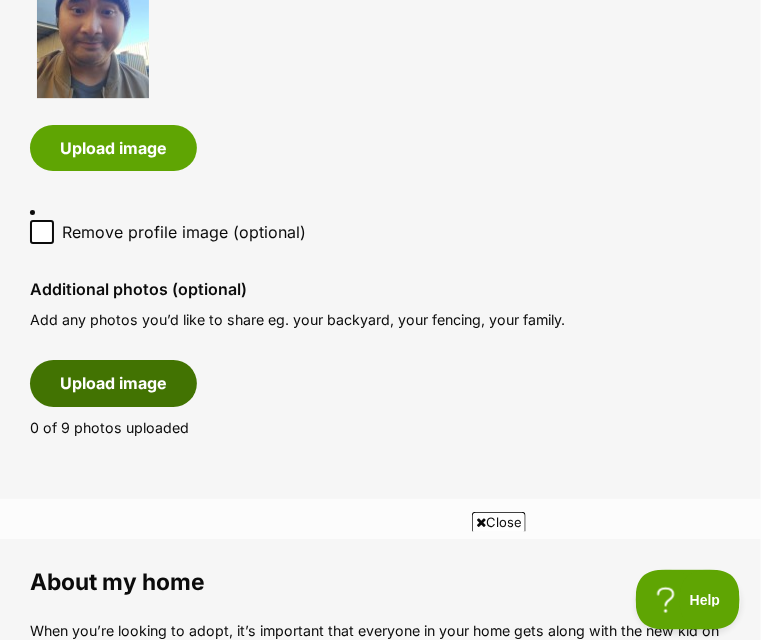 click on "Upload image" at bounding box center [113, 383] 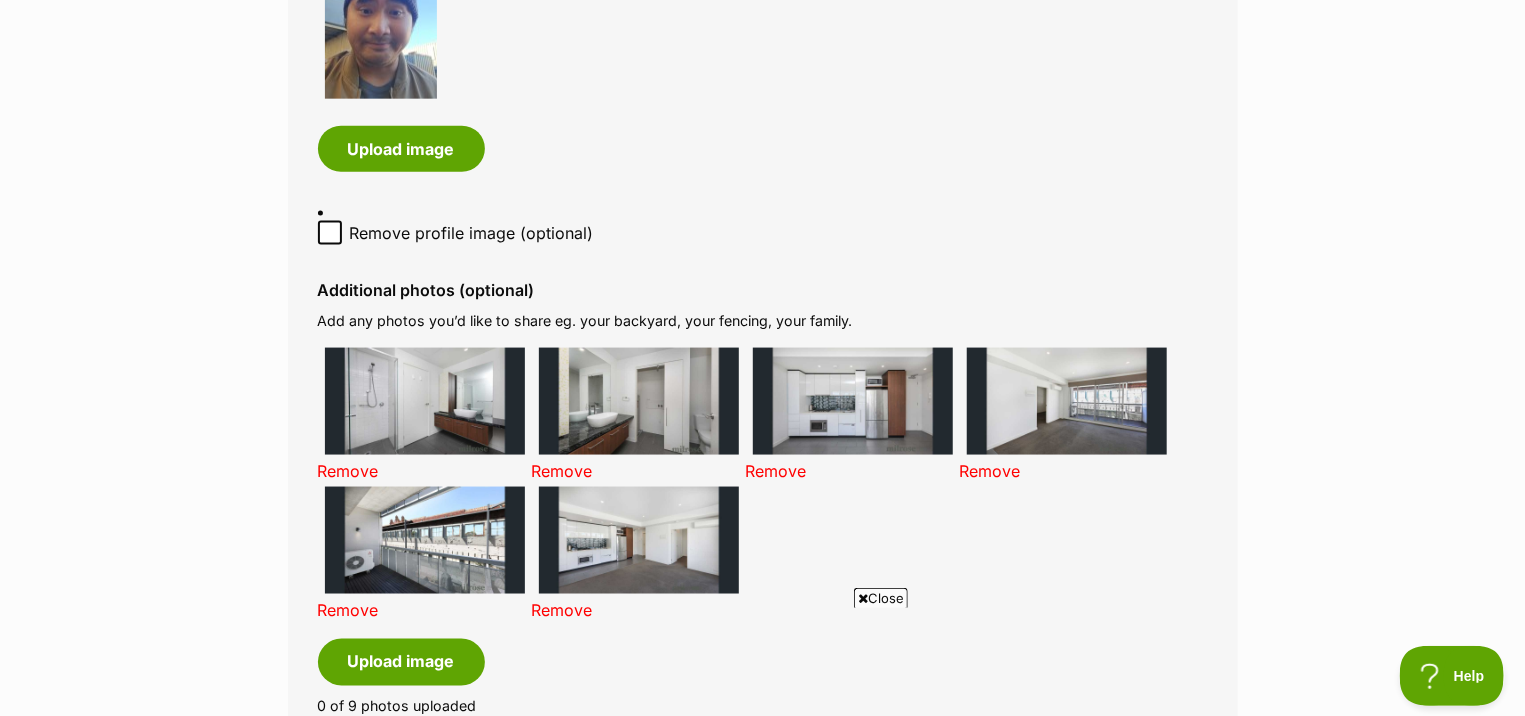 scroll, scrollTop: 0, scrollLeft: 0, axis: both 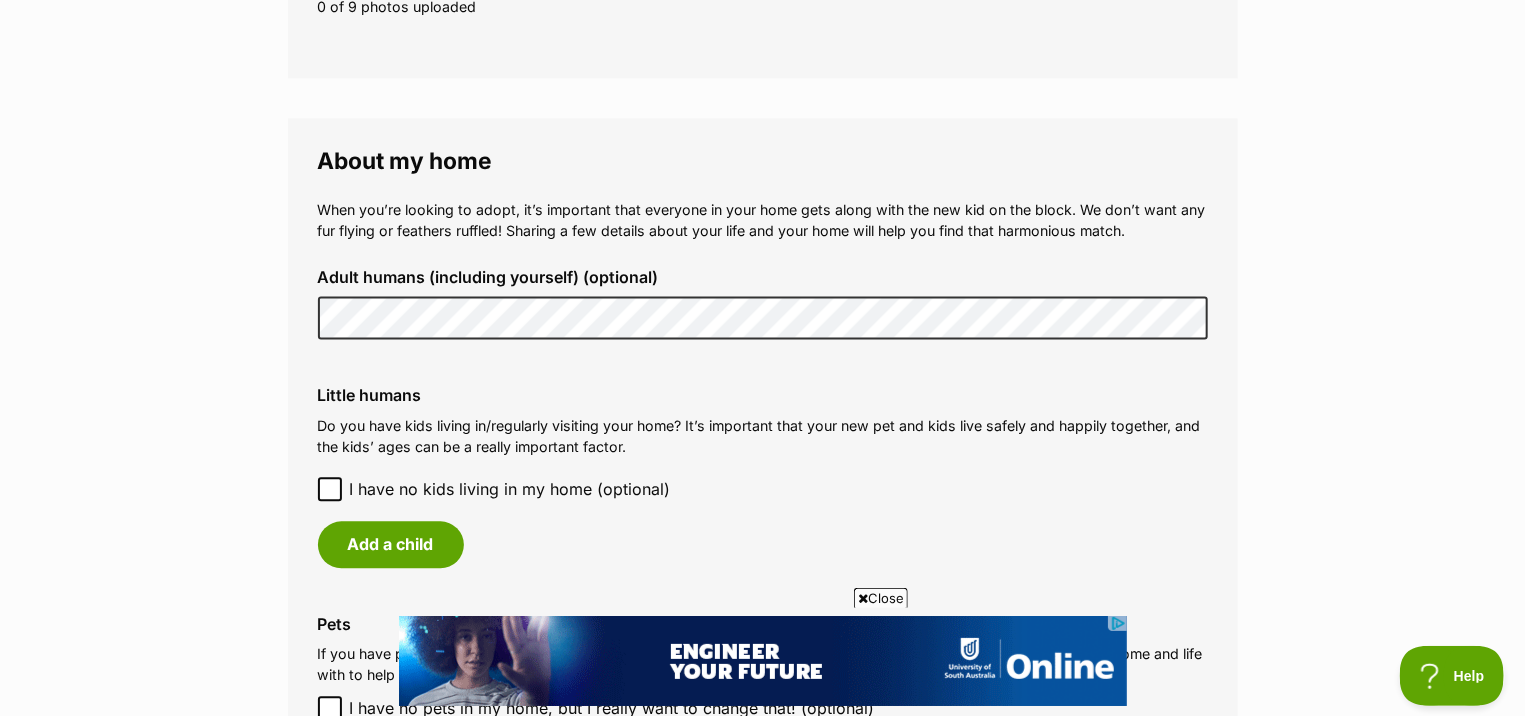 click on "My adopter profile
Why do I need an adopter profile?
Your adopter profile will not be visible to the public.
Great adoptions happen when a great match is made. Completing your profile helps rescue organisations get to know you and what you’re looking for in a pet. Only when you submit an adoption enquiry via the PetRescue website will we send your details to the organisation caring for that pet.
About me
Phone number (optional)
This is only shared with PetRescue and the rescue organisations you contact with a pet adoption enquiry. This is how we can all get in touch.
Where you live
Address line 1 (optional)
Address line 2 (optional)
Suburb (optional)
State Victoria
Postcode
Enter your postcode, or start typing the suburb and select the relevant location.
Profile photo (optional)
Upload image
Remove profile image (optional)
Additional photos (optional)" at bounding box center (762, -47) 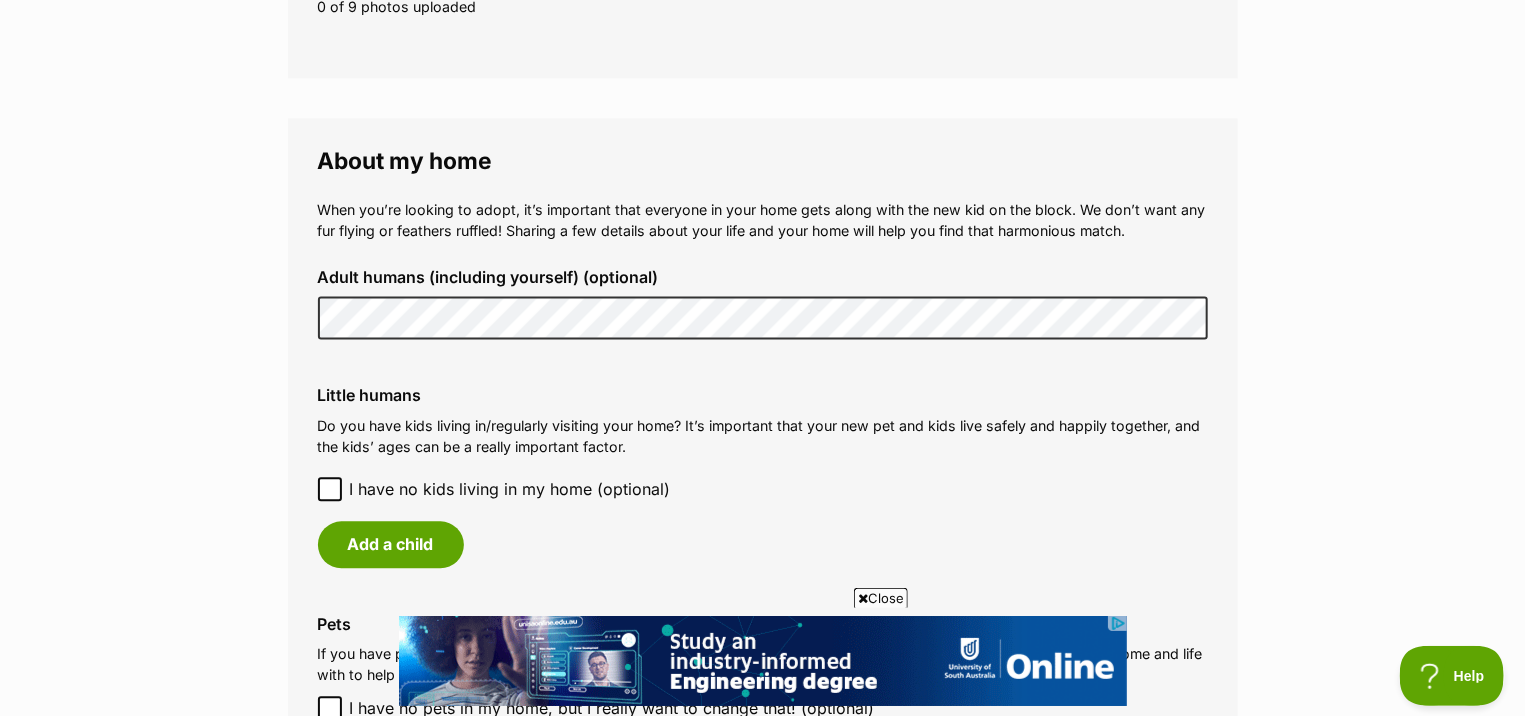click 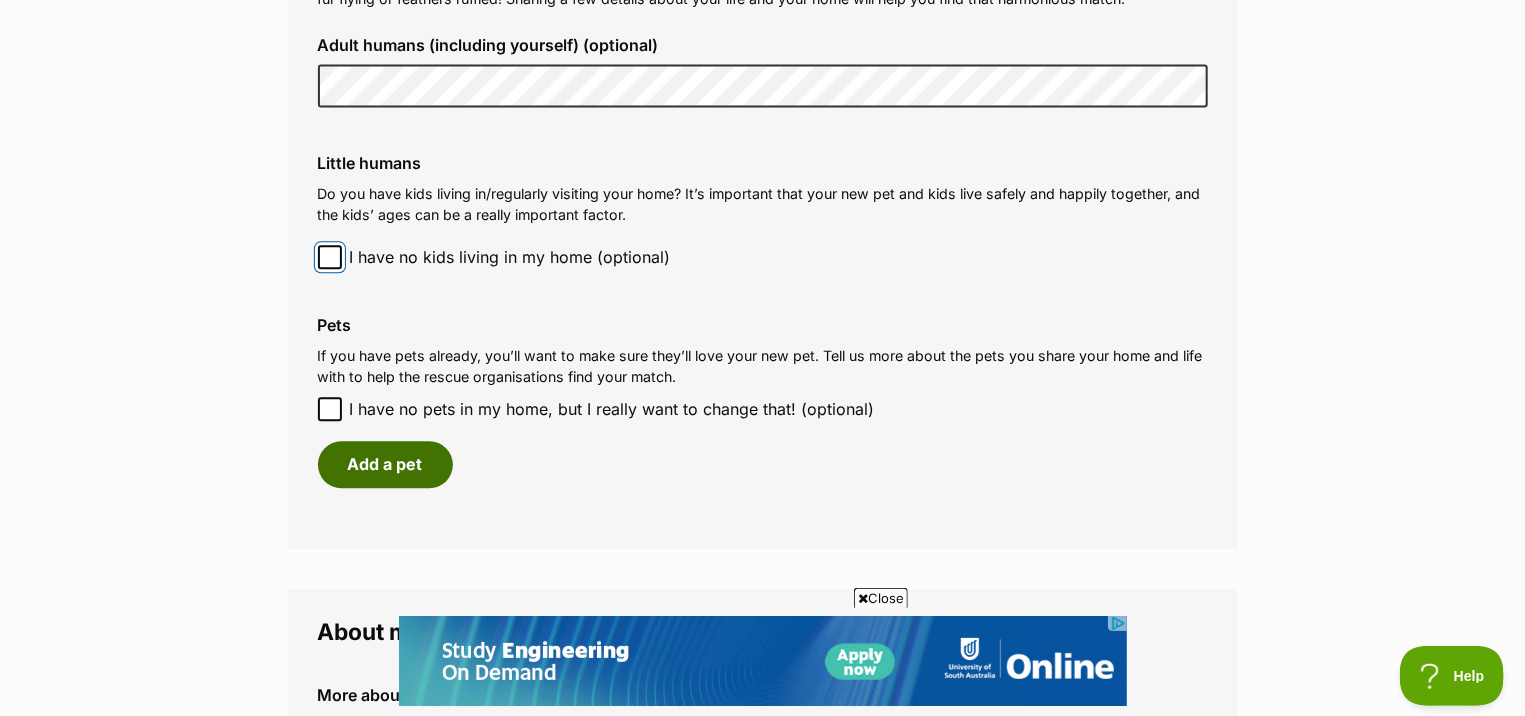 scroll, scrollTop: 2203, scrollLeft: 0, axis: vertical 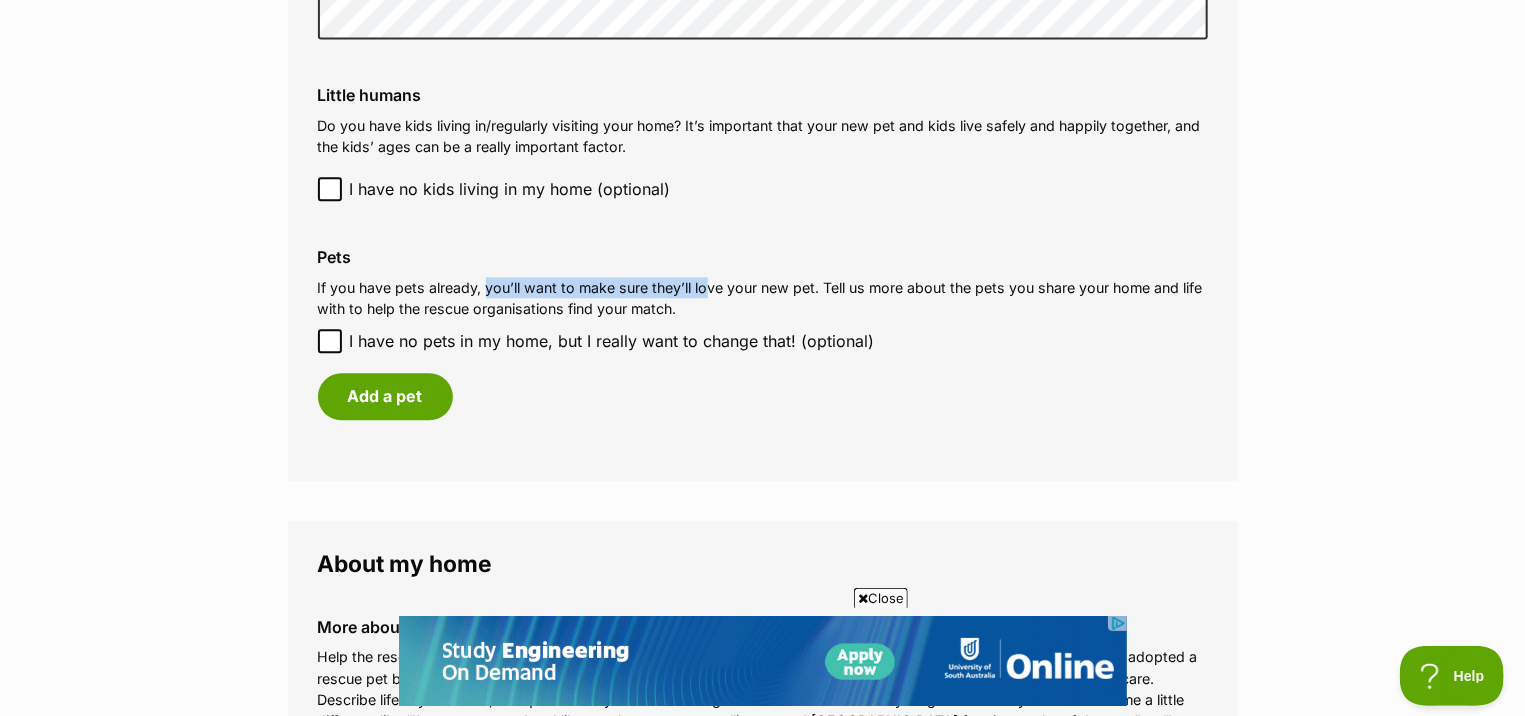 drag, startPoint x: 484, startPoint y: 280, endPoint x: 706, endPoint y: 293, distance: 222.38031 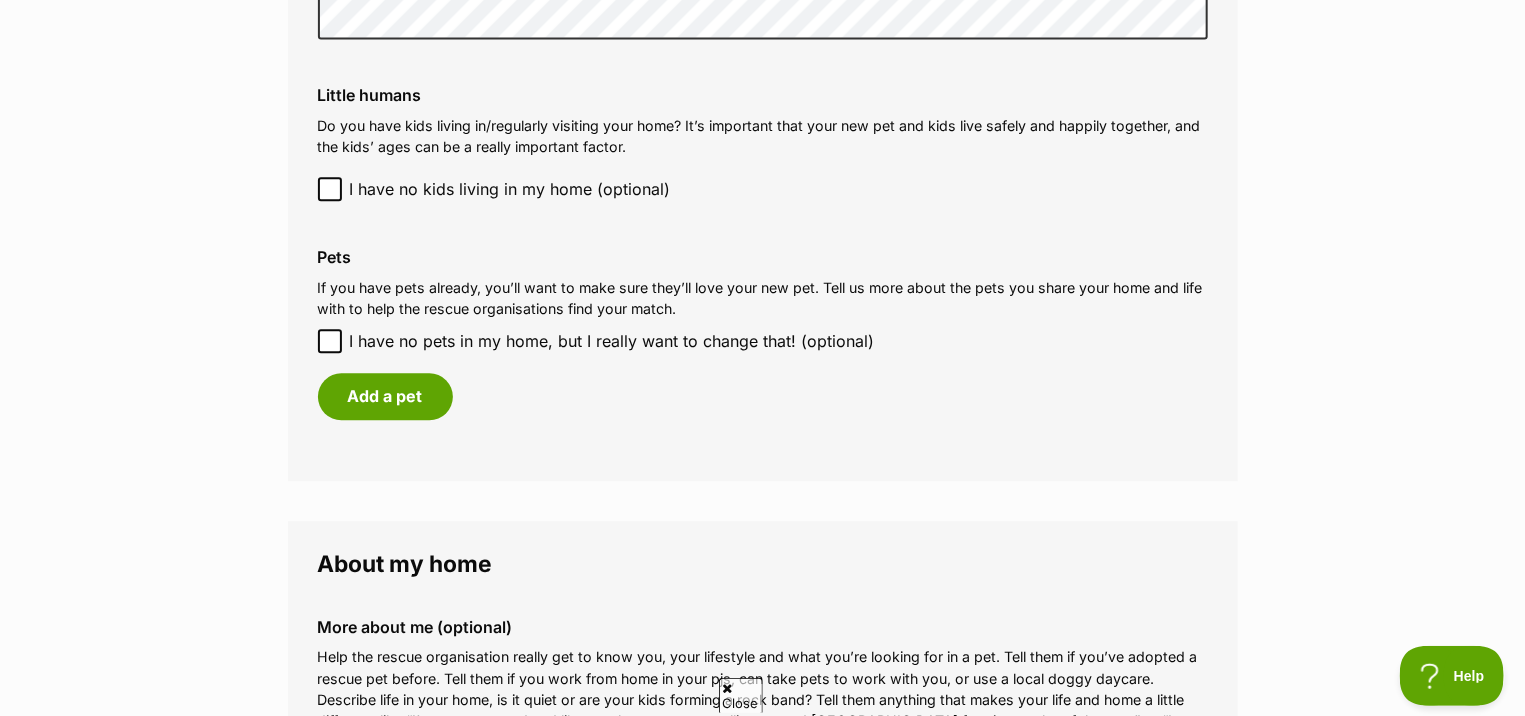 click on "I have no pets in my home, but I really want to change that! (optional)" at bounding box center [763, 341] 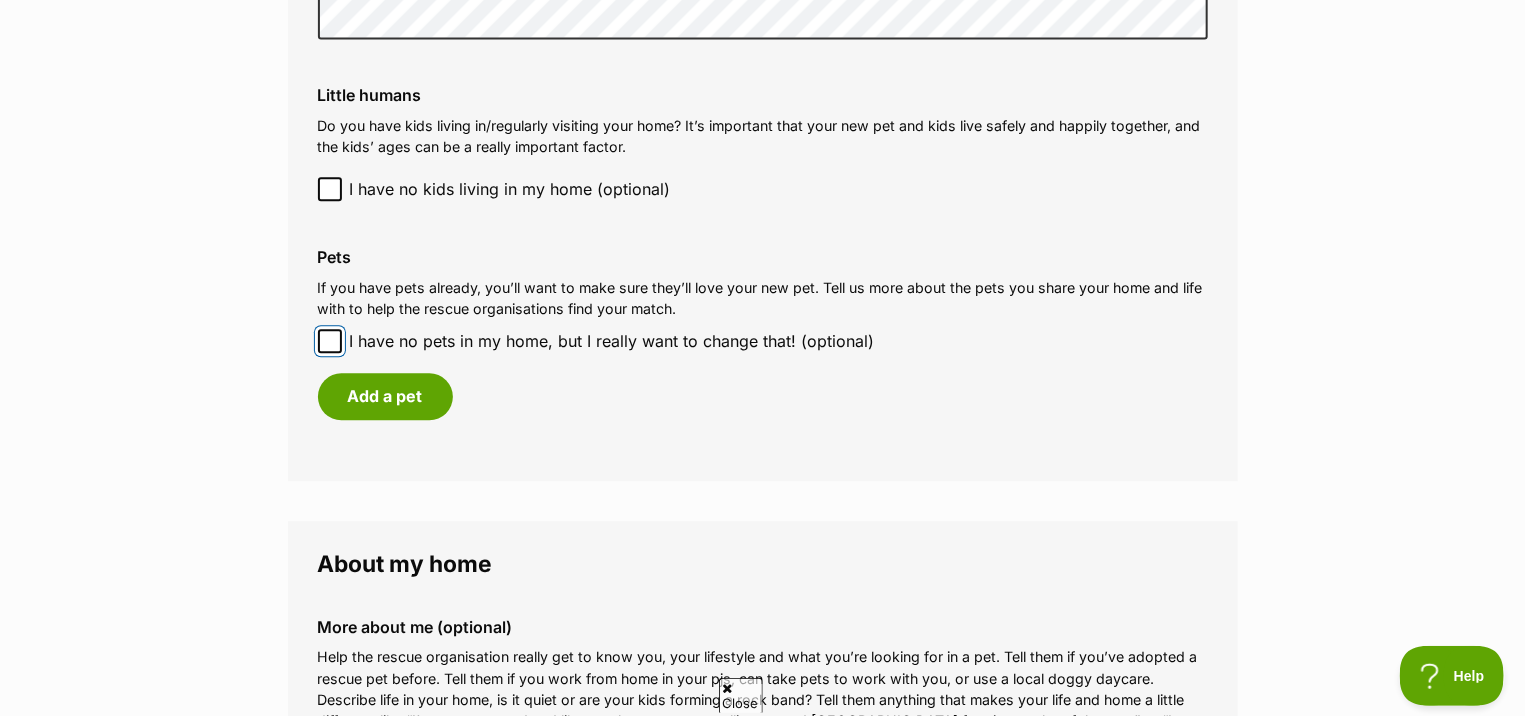 checkbox on "true" 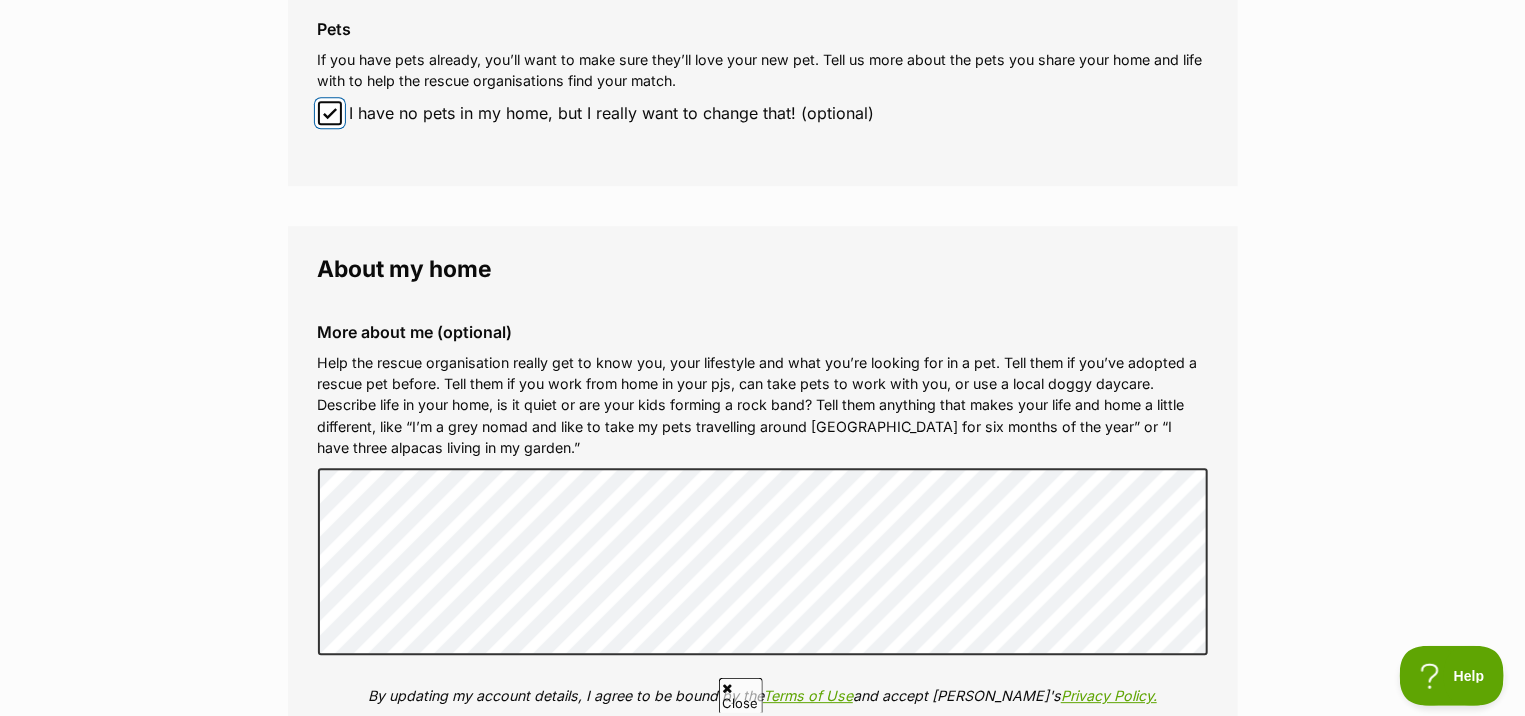 scroll, scrollTop: 2503, scrollLeft: 0, axis: vertical 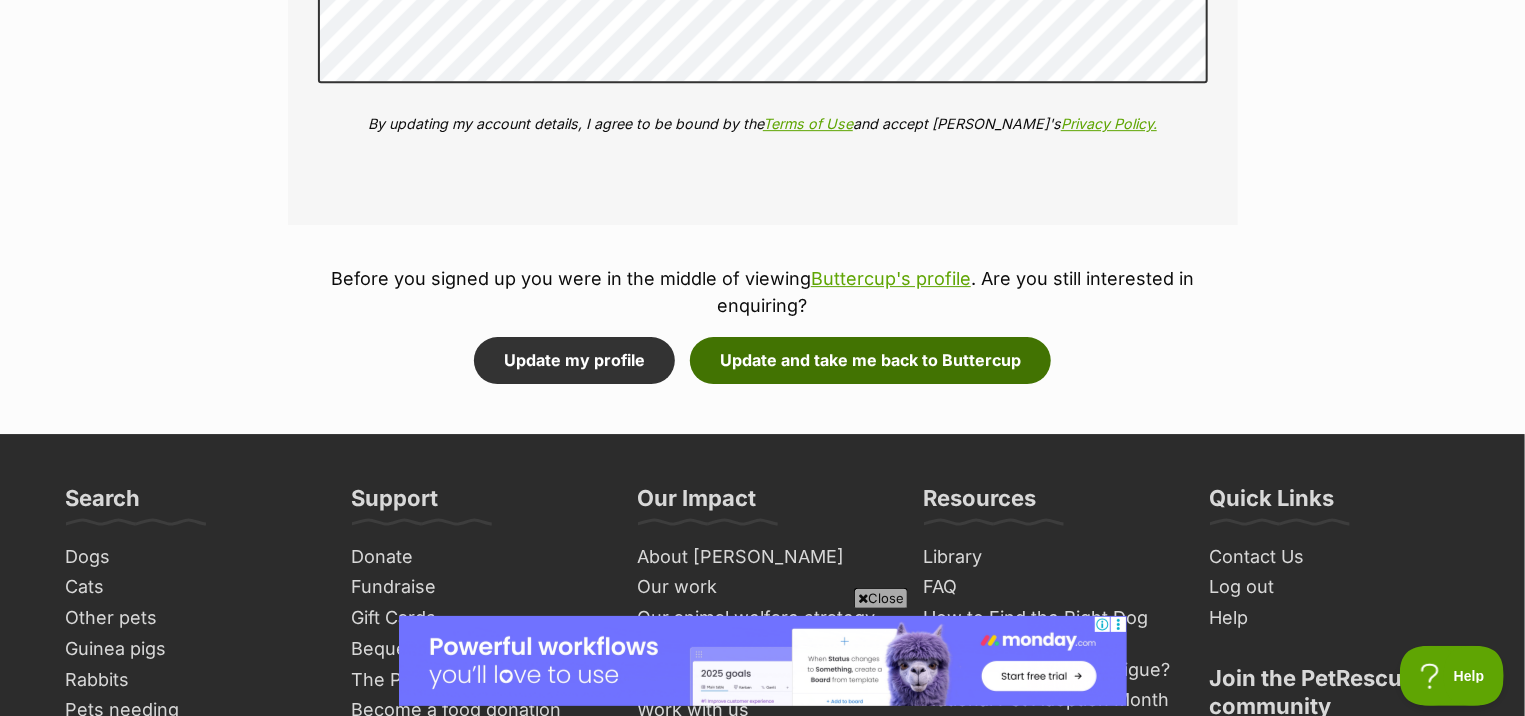 click on "Update and take me back to Buttercup" at bounding box center [870, 360] 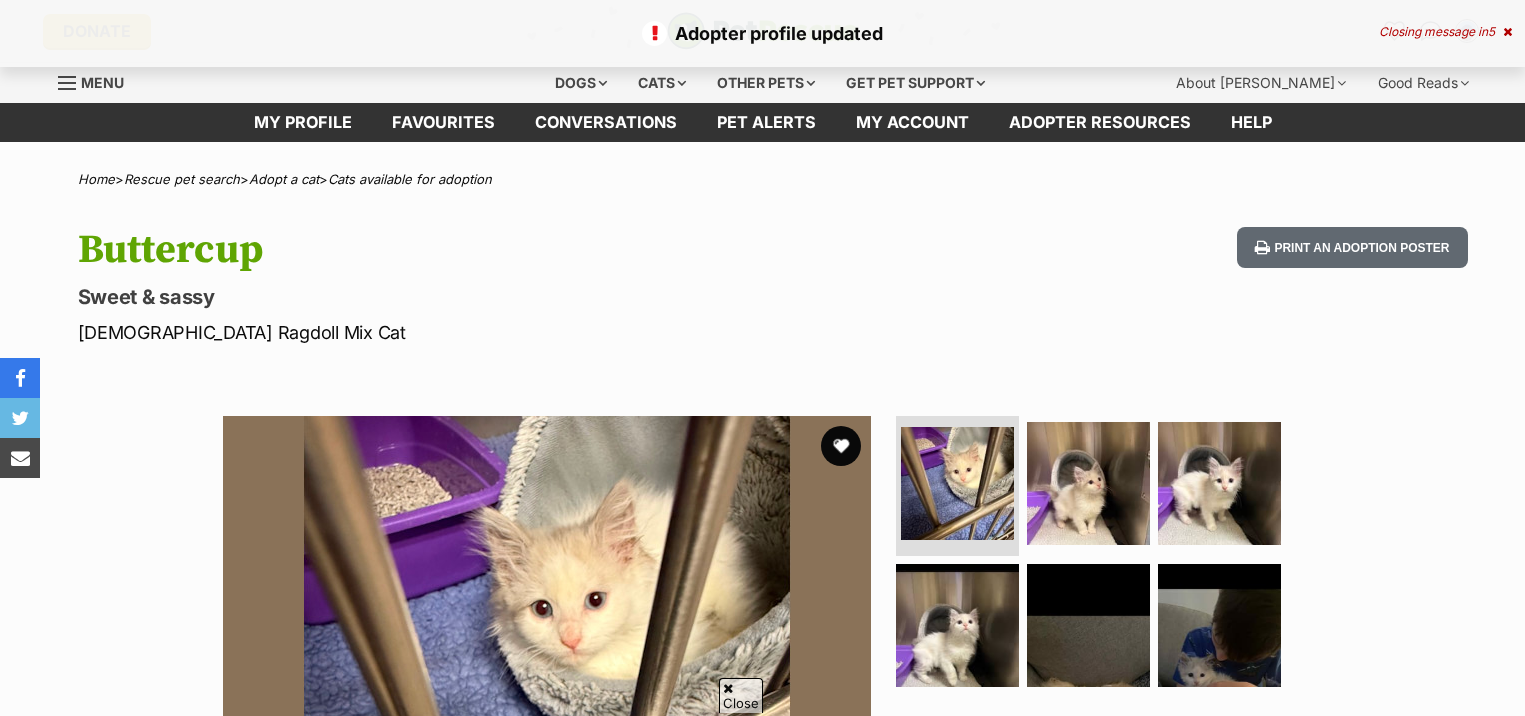 scroll, scrollTop: 700, scrollLeft: 0, axis: vertical 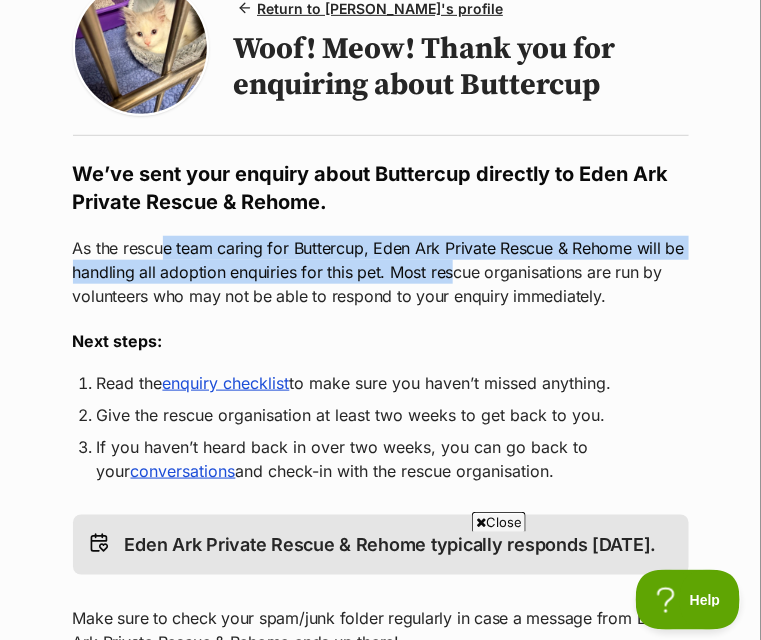 drag, startPoint x: 161, startPoint y: 245, endPoint x: 454, endPoint y: 268, distance: 293.90134 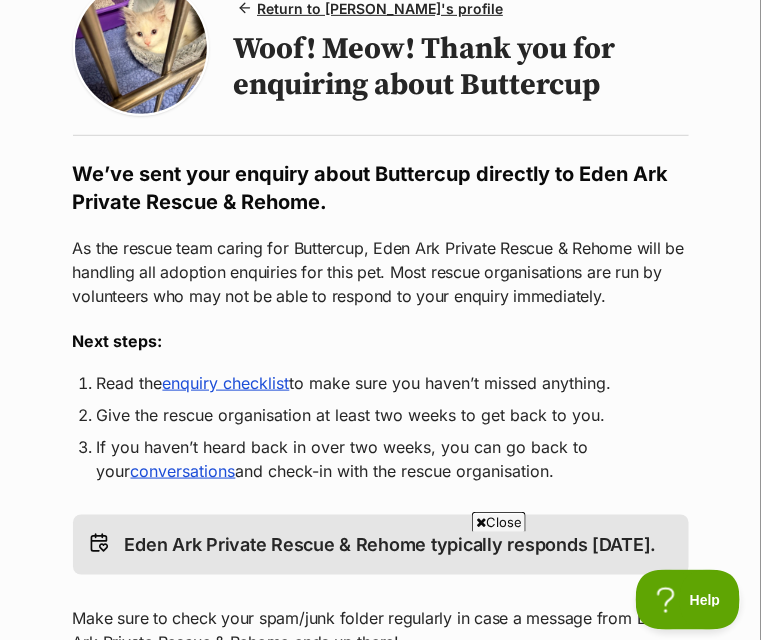 click on "enquiry checklist" at bounding box center [226, 383] 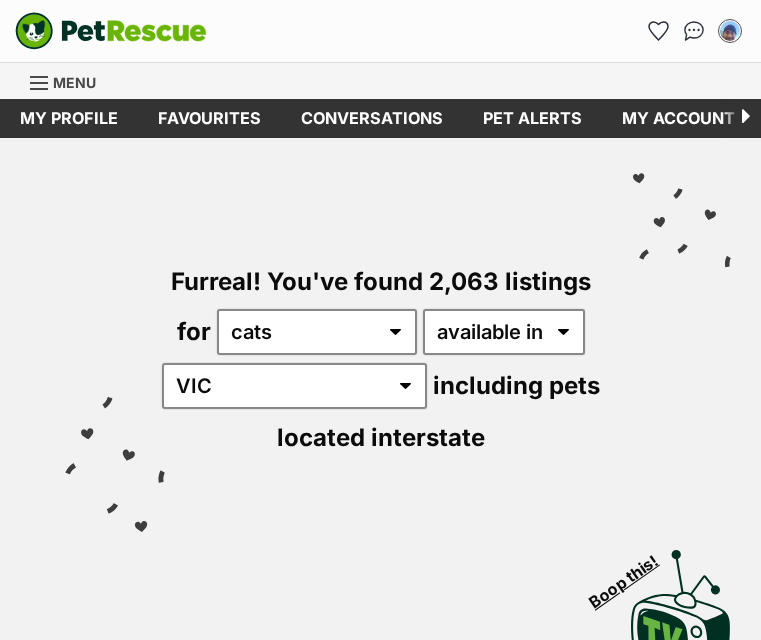 click on "available in
located in" at bounding box center (504, 332) 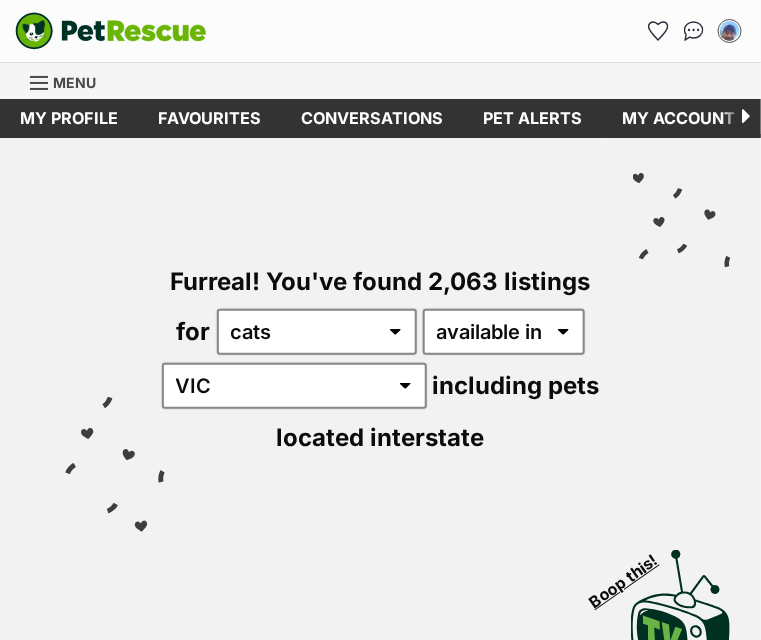 scroll, scrollTop: 0, scrollLeft: 0, axis: both 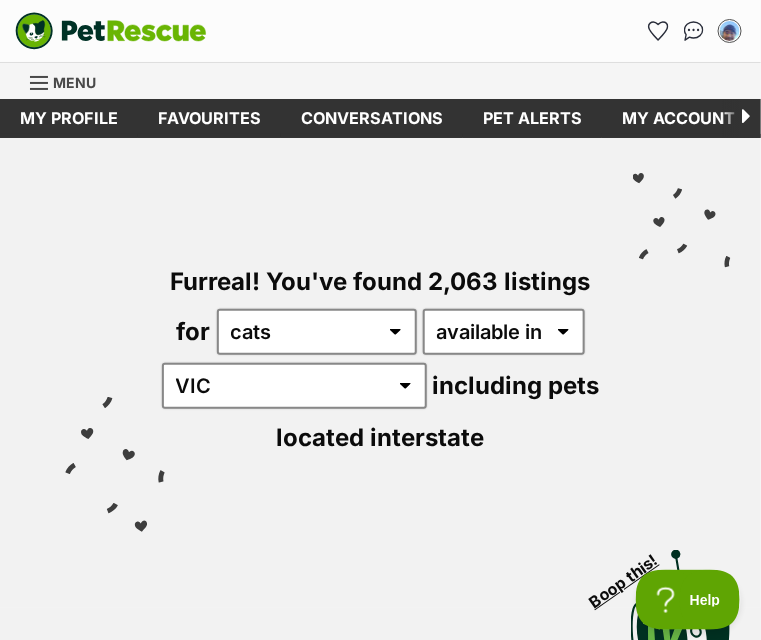 select on "disabled" 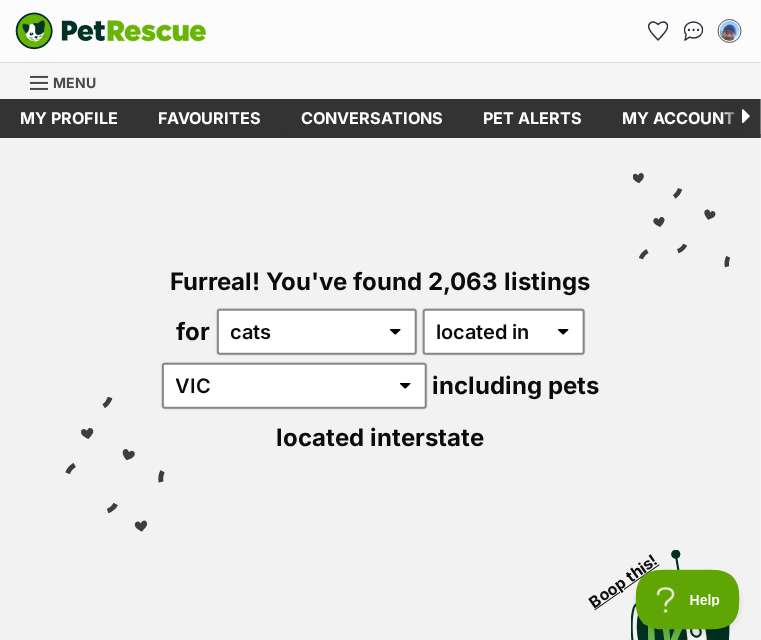 click on "available in
located in" at bounding box center [504, 332] 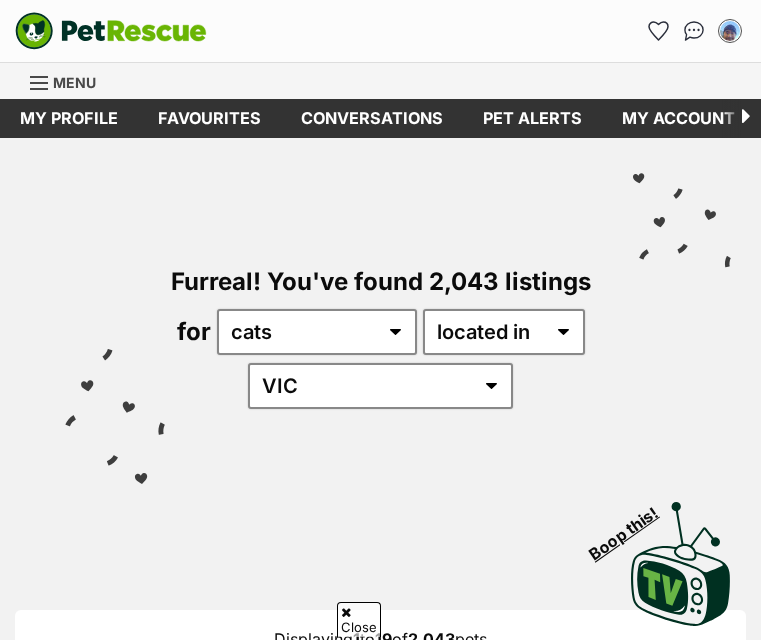 scroll, scrollTop: 499, scrollLeft: 0, axis: vertical 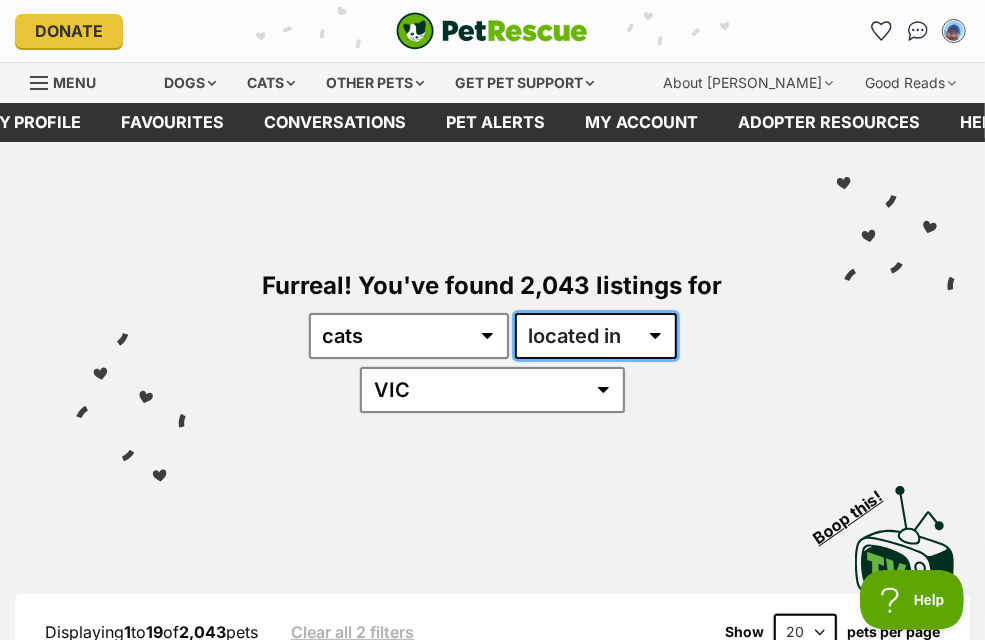 click on "available in
located in" at bounding box center [596, 336] 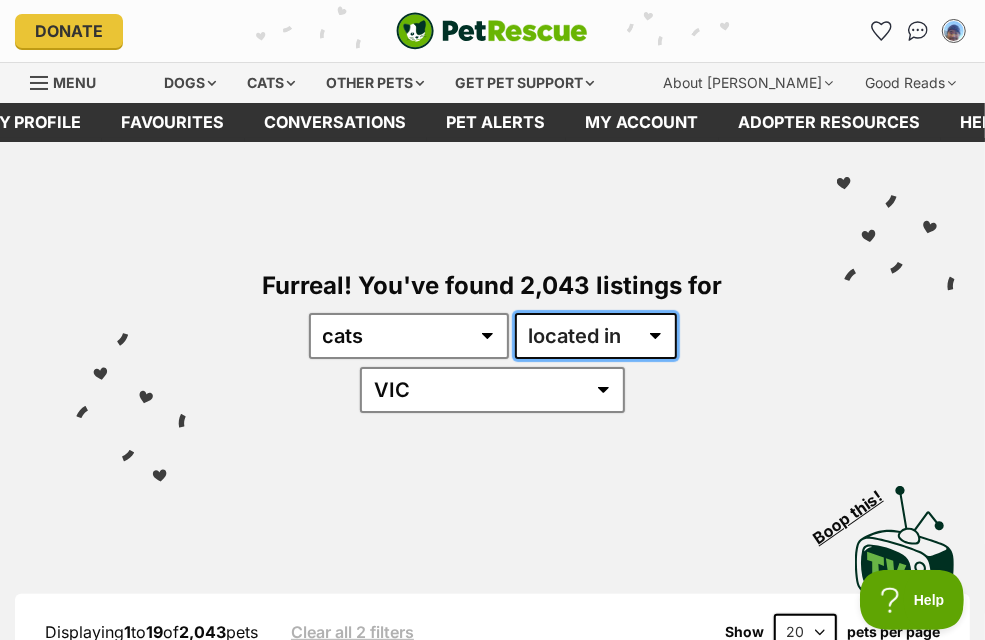 select on "enabled" 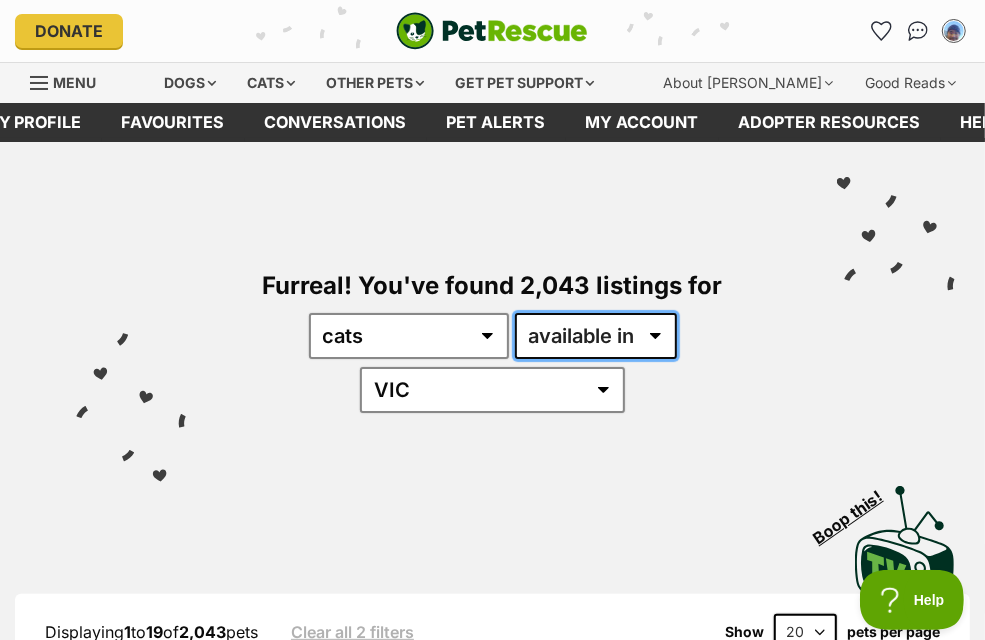 click on "available in
located in" at bounding box center (596, 336) 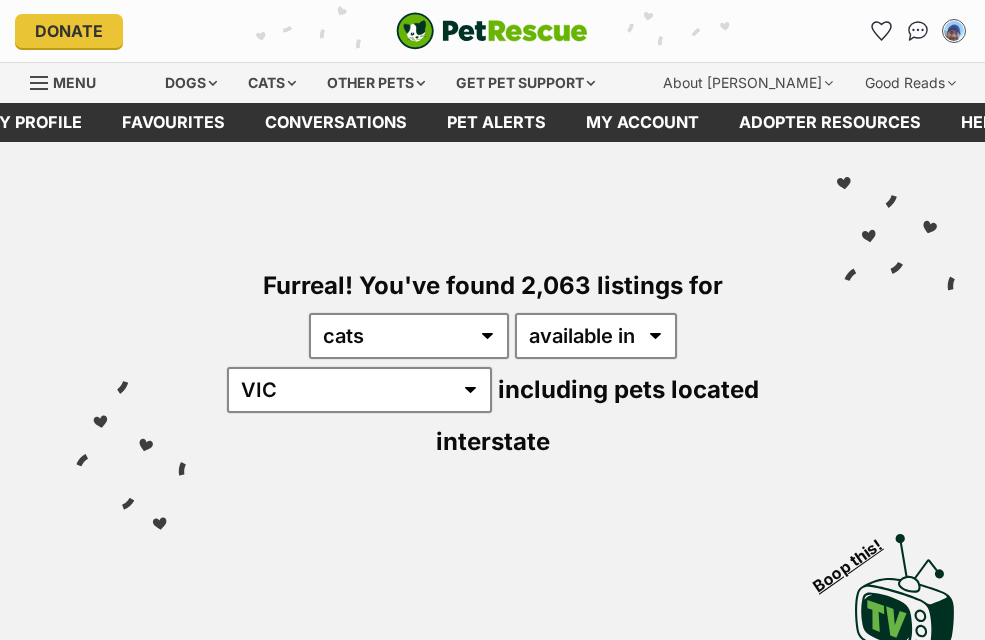 scroll, scrollTop: 0, scrollLeft: 0, axis: both 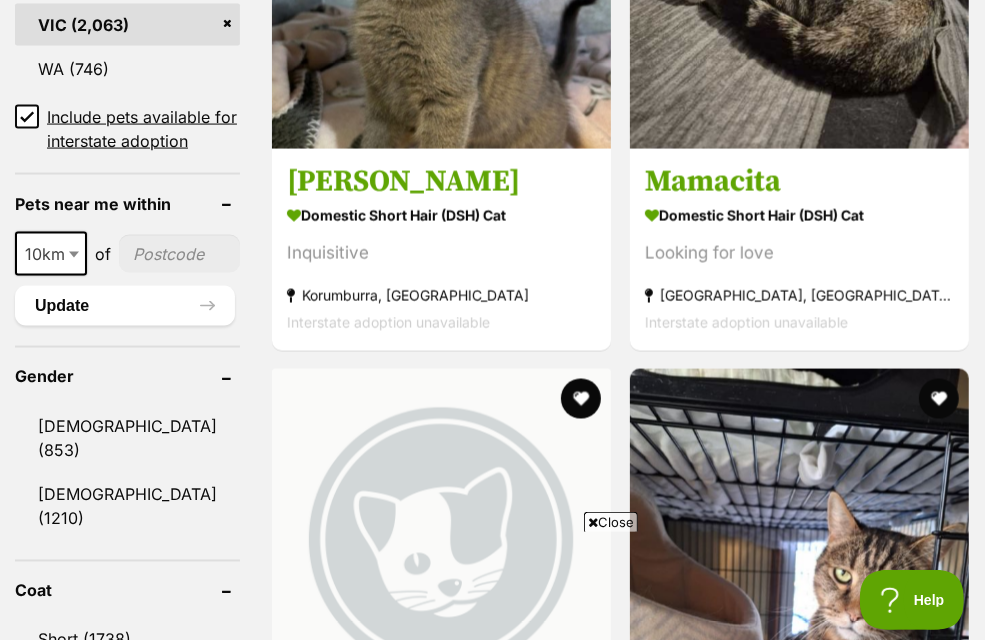 drag, startPoint x: 60, startPoint y: 228, endPoint x: 73, endPoint y: 233, distance: 13.928389 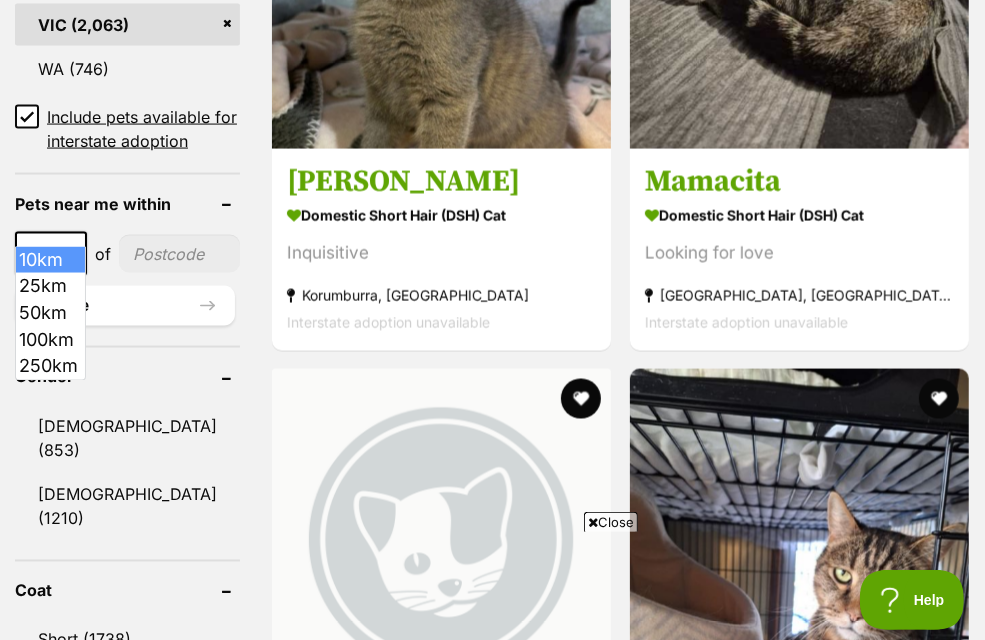 click at bounding box center (179, 254) 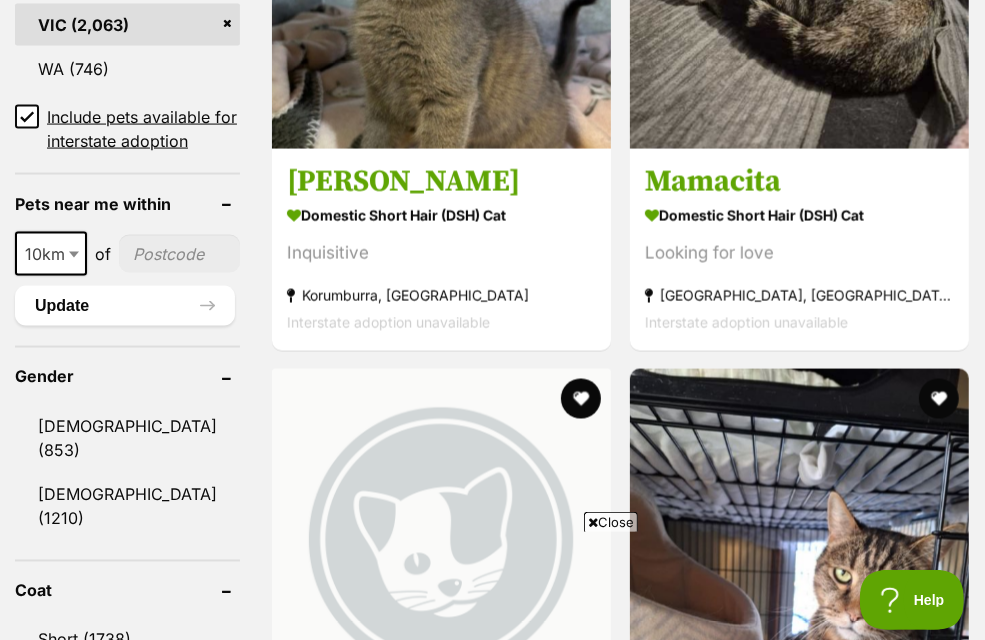 click on "10km
25km
50km
100km
250km
10km
of" at bounding box center (127, 254) 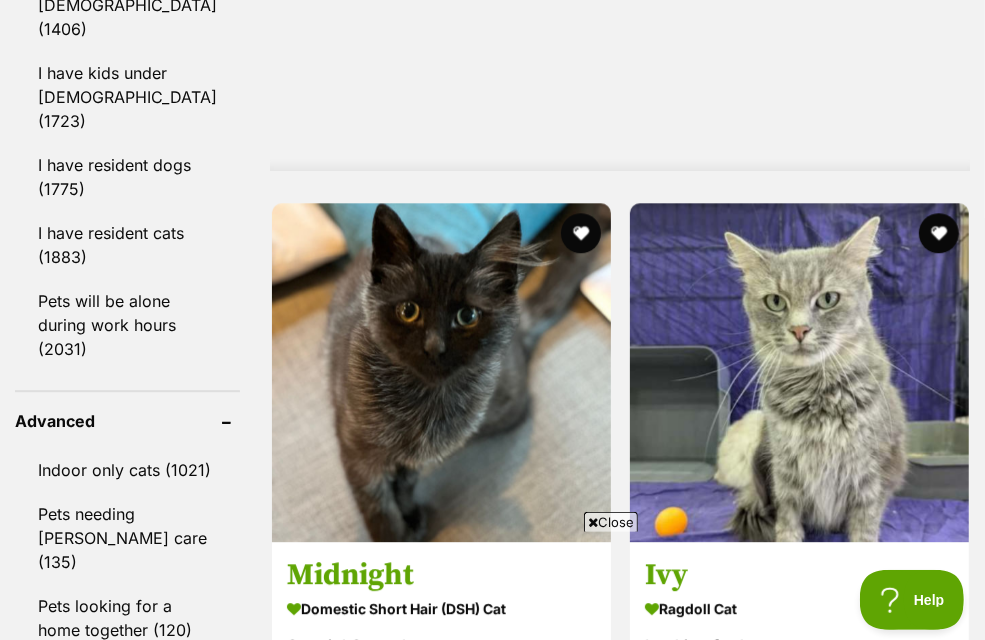 scroll, scrollTop: 2600, scrollLeft: 0, axis: vertical 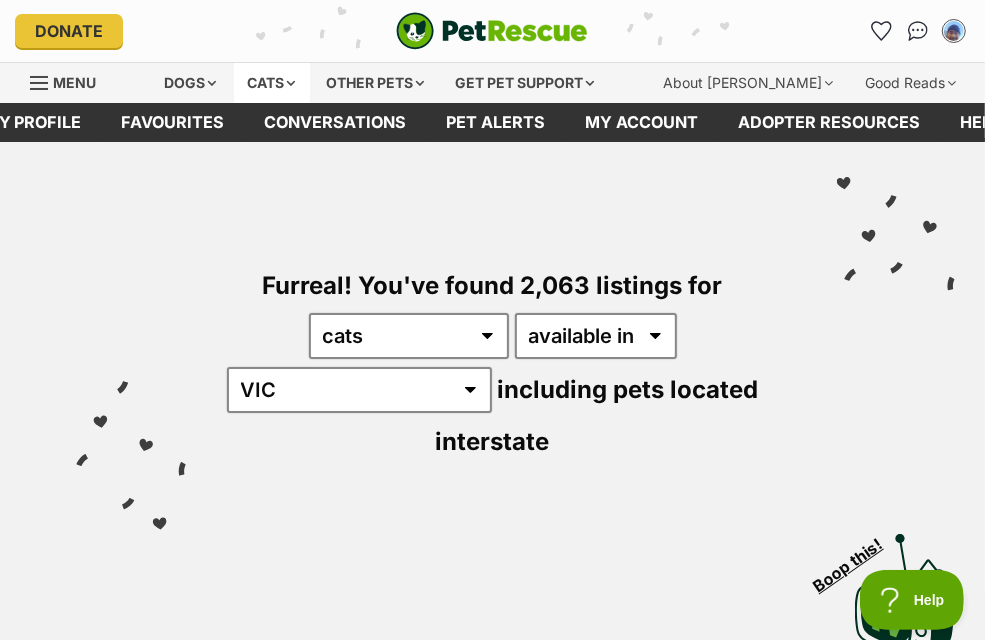 type on "3011" 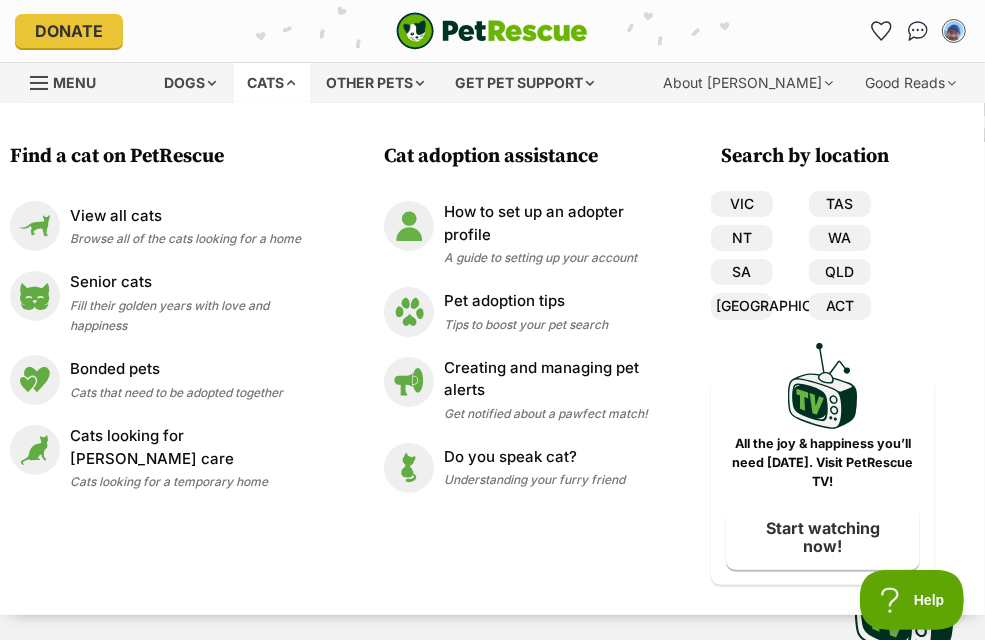 click on "Menu" at bounding box center (70, 81) 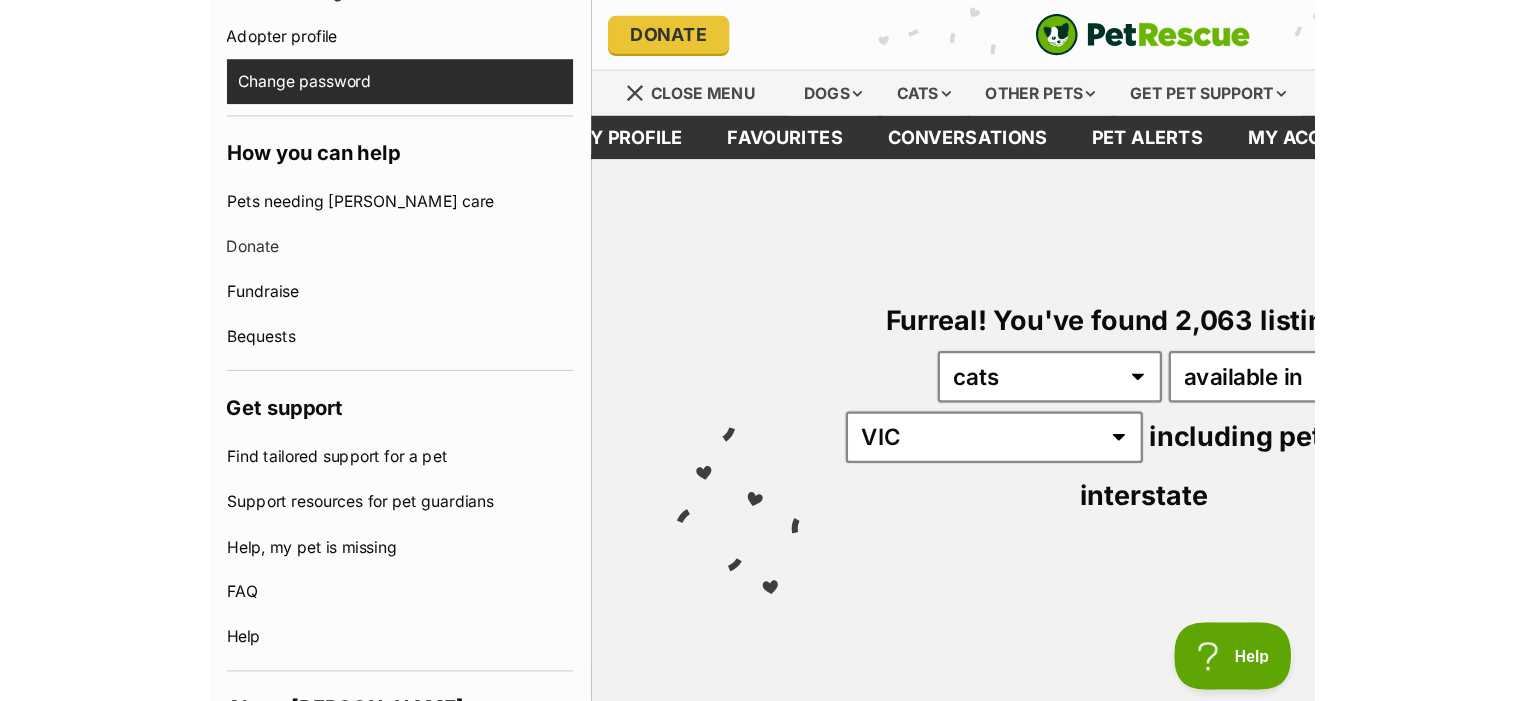 scroll, scrollTop: 899, scrollLeft: 0, axis: vertical 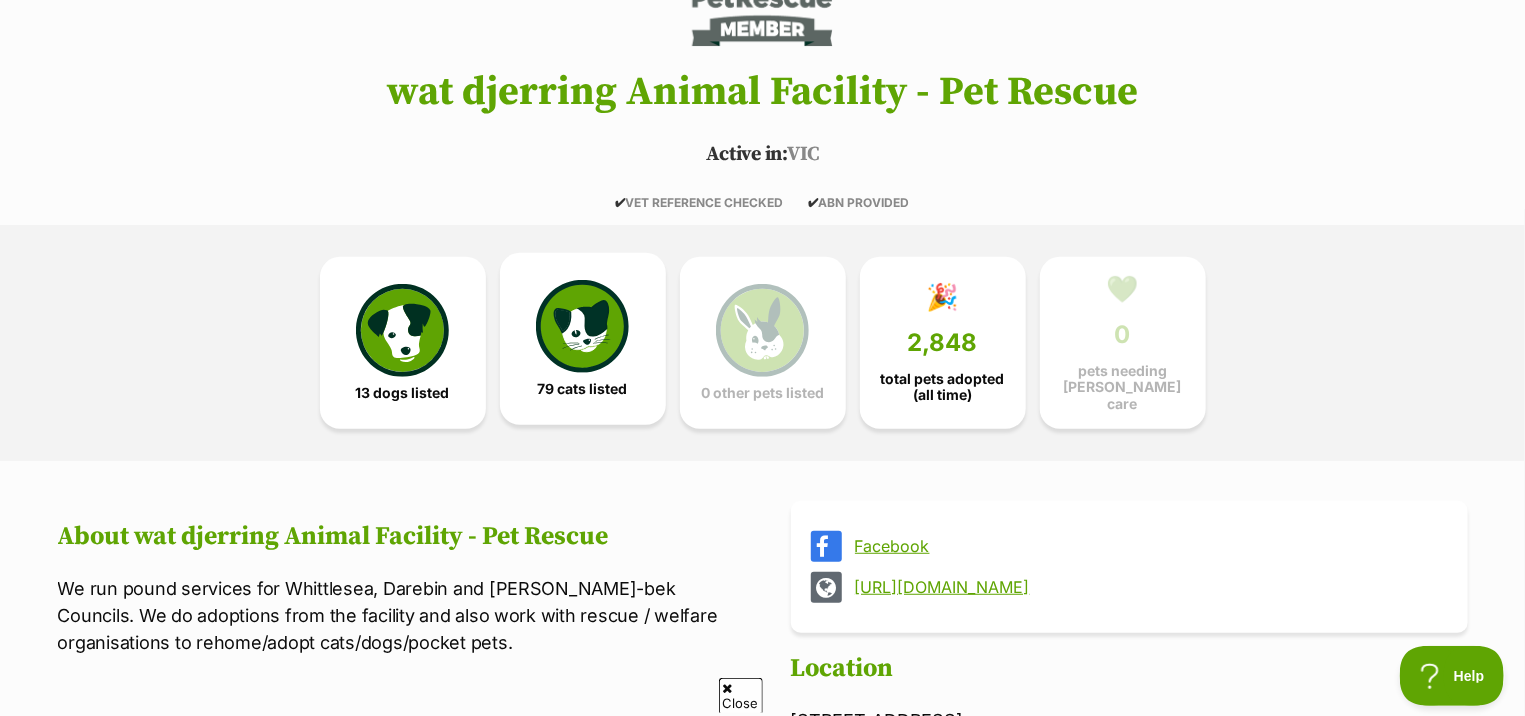 click at bounding box center [582, 326] 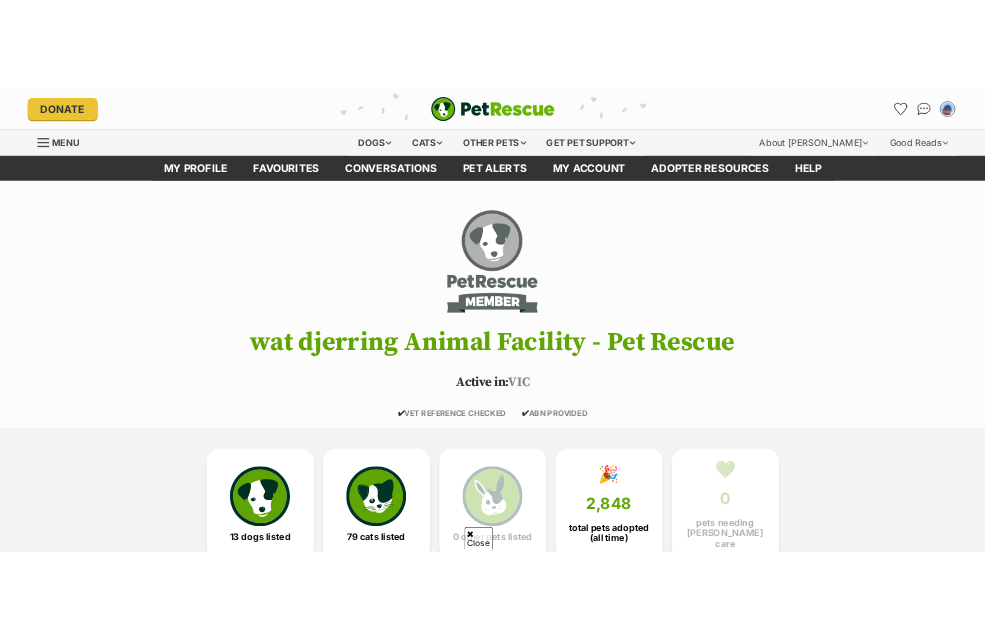 scroll, scrollTop: 809, scrollLeft: 0, axis: vertical 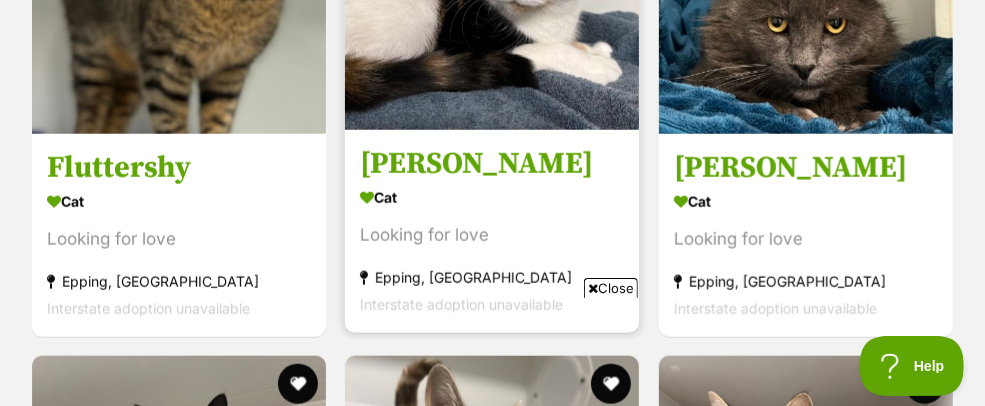 click at bounding box center (492, -17) 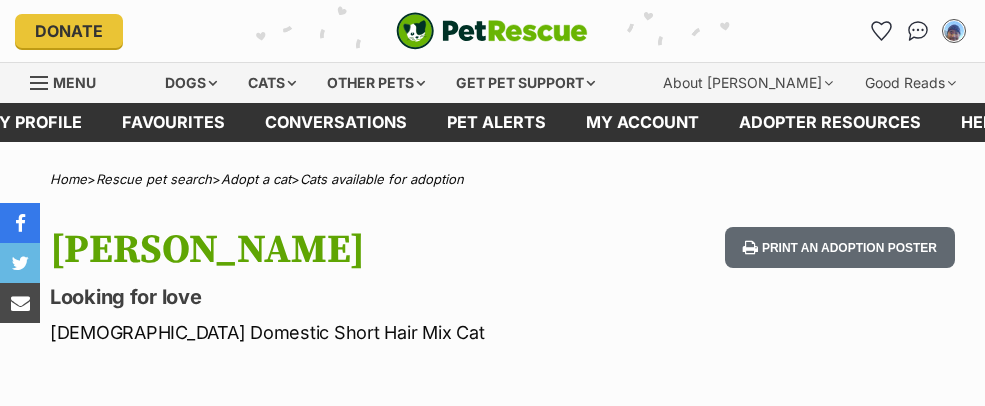 scroll, scrollTop: 164, scrollLeft: 0, axis: vertical 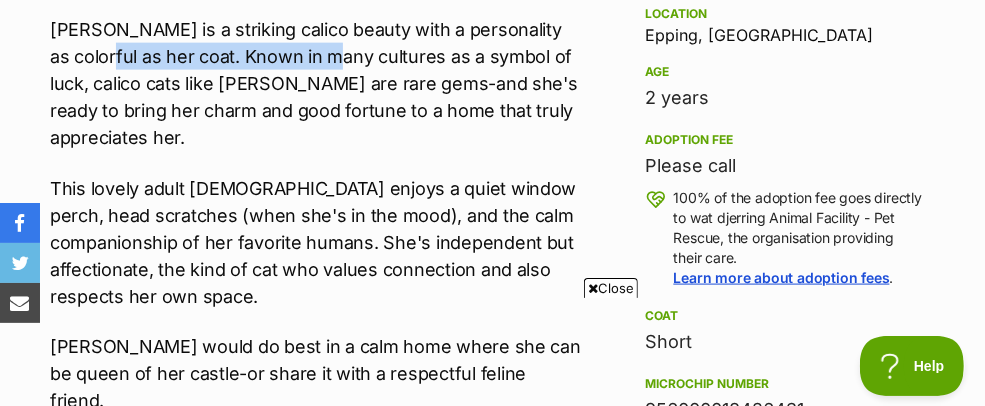 drag, startPoint x: 129, startPoint y: 38, endPoint x: 363, endPoint y: 39, distance: 234.00214 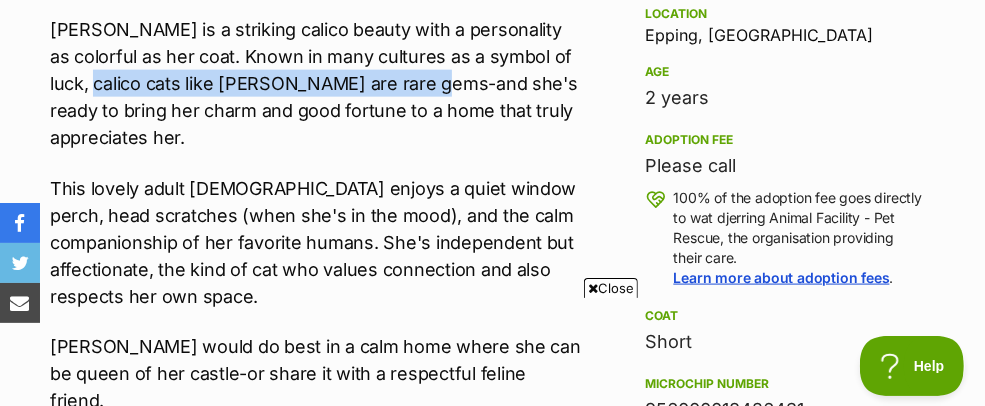 drag, startPoint x: 165, startPoint y: 57, endPoint x: 481, endPoint y: 57, distance: 316 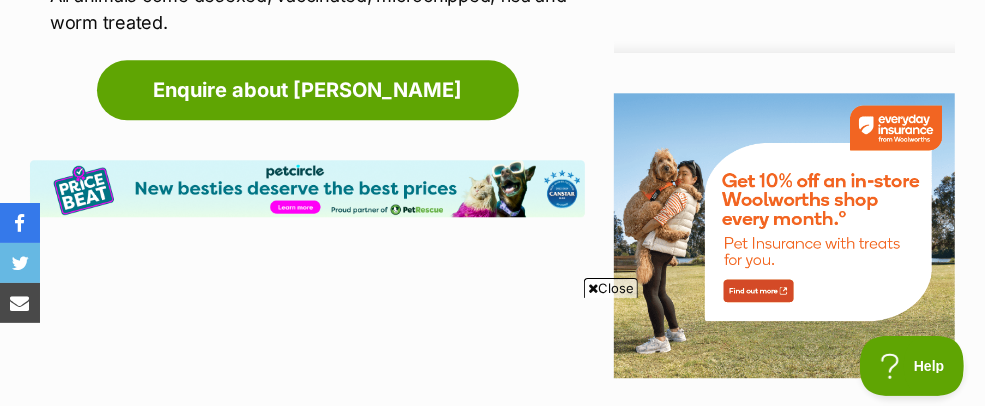 scroll, scrollTop: 2499, scrollLeft: 0, axis: vertical 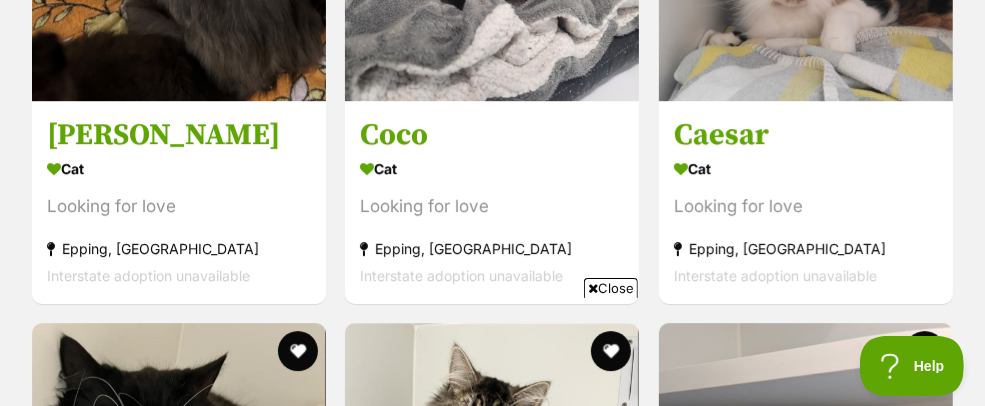 click on "Cat" at bounding box center (179, 168) 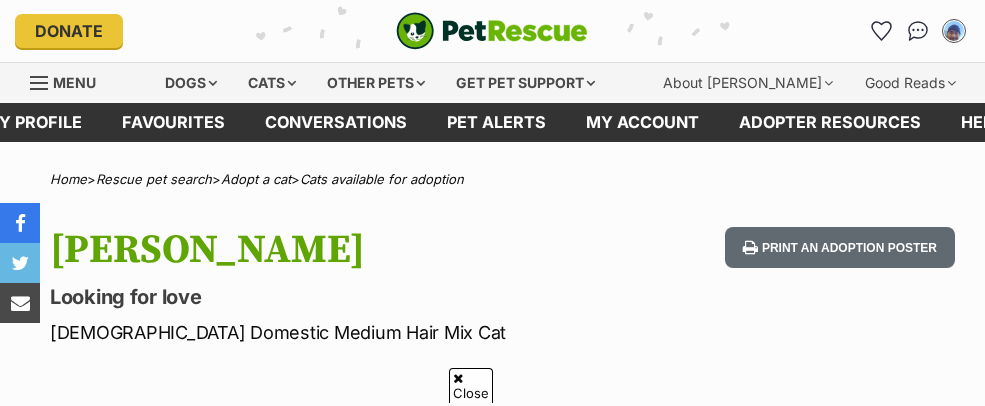 scroll, scrollTop: 600, scrollLeft: 0, axis: vertical 